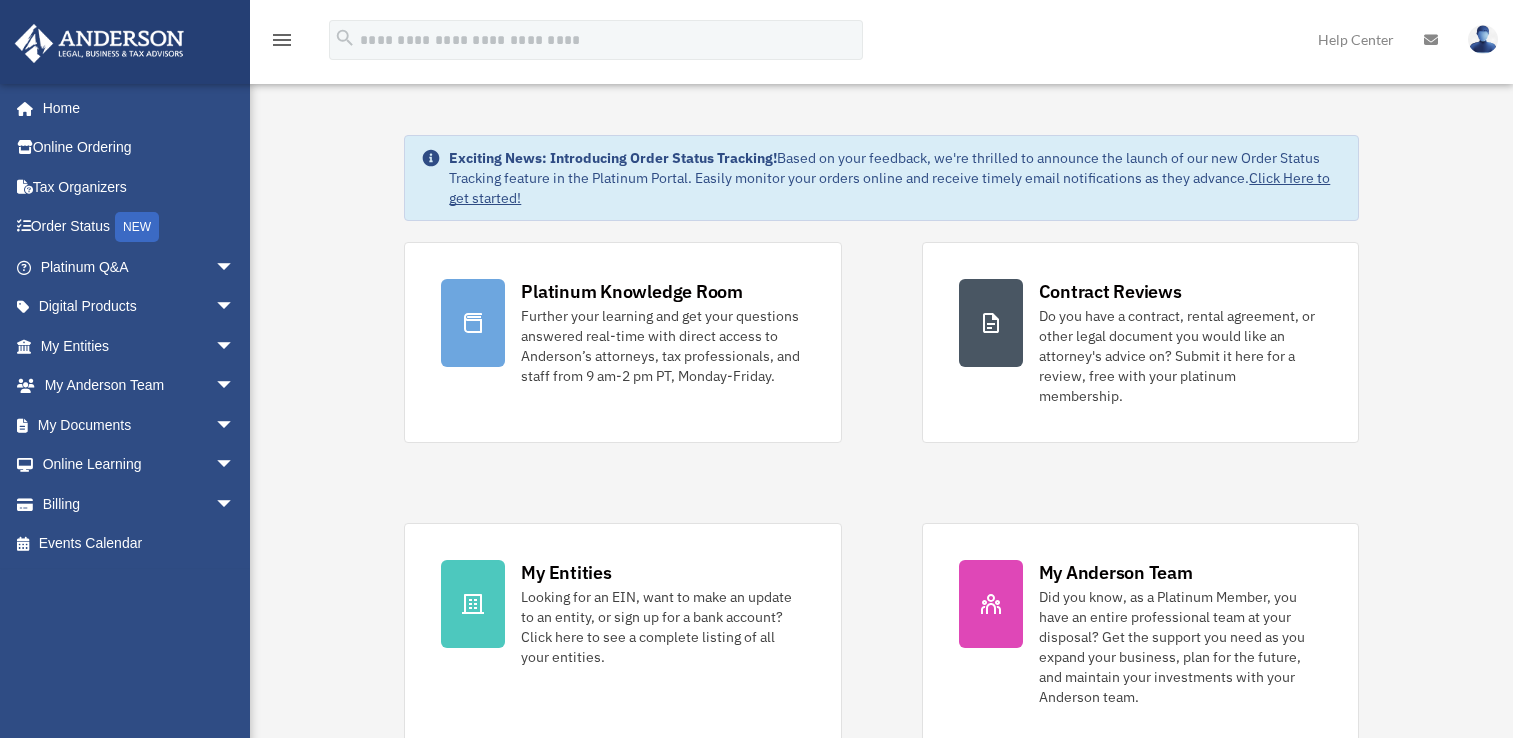 scroll, scrollTop: 0, scrollLeft: 0, axis: both 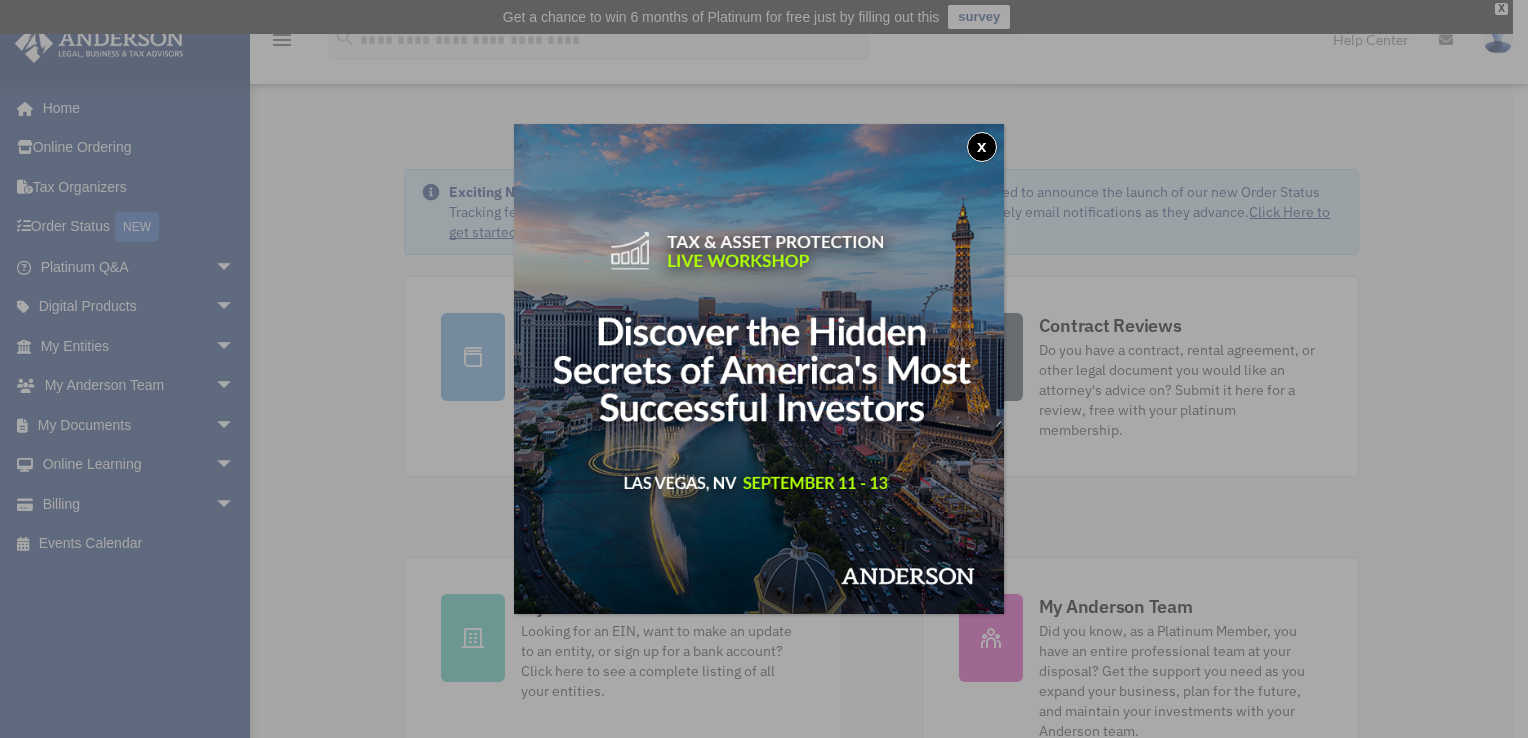 click on "x" at bounding box center [982, 147] 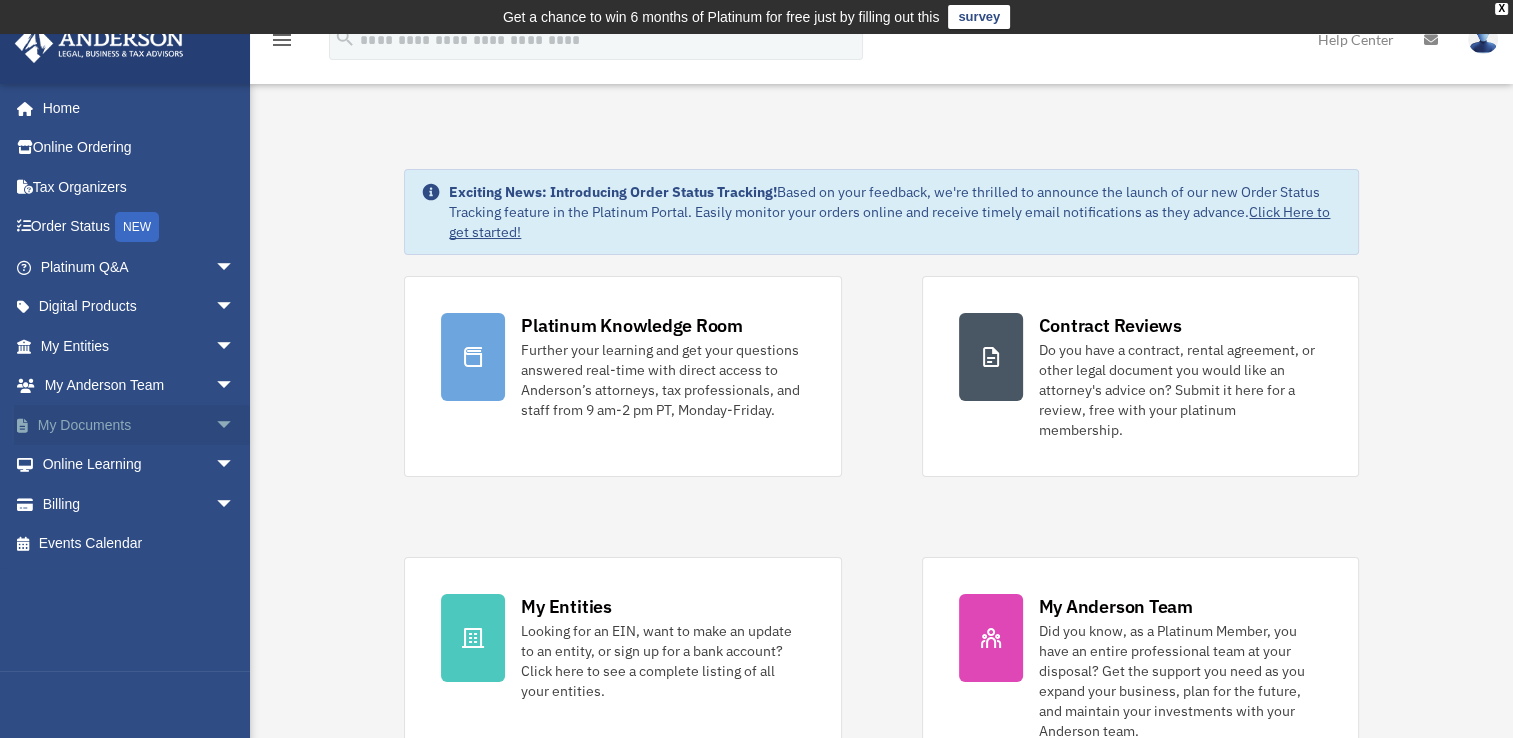 click on "My Documents arrow_drop_down" at bounding box center (139, 425) 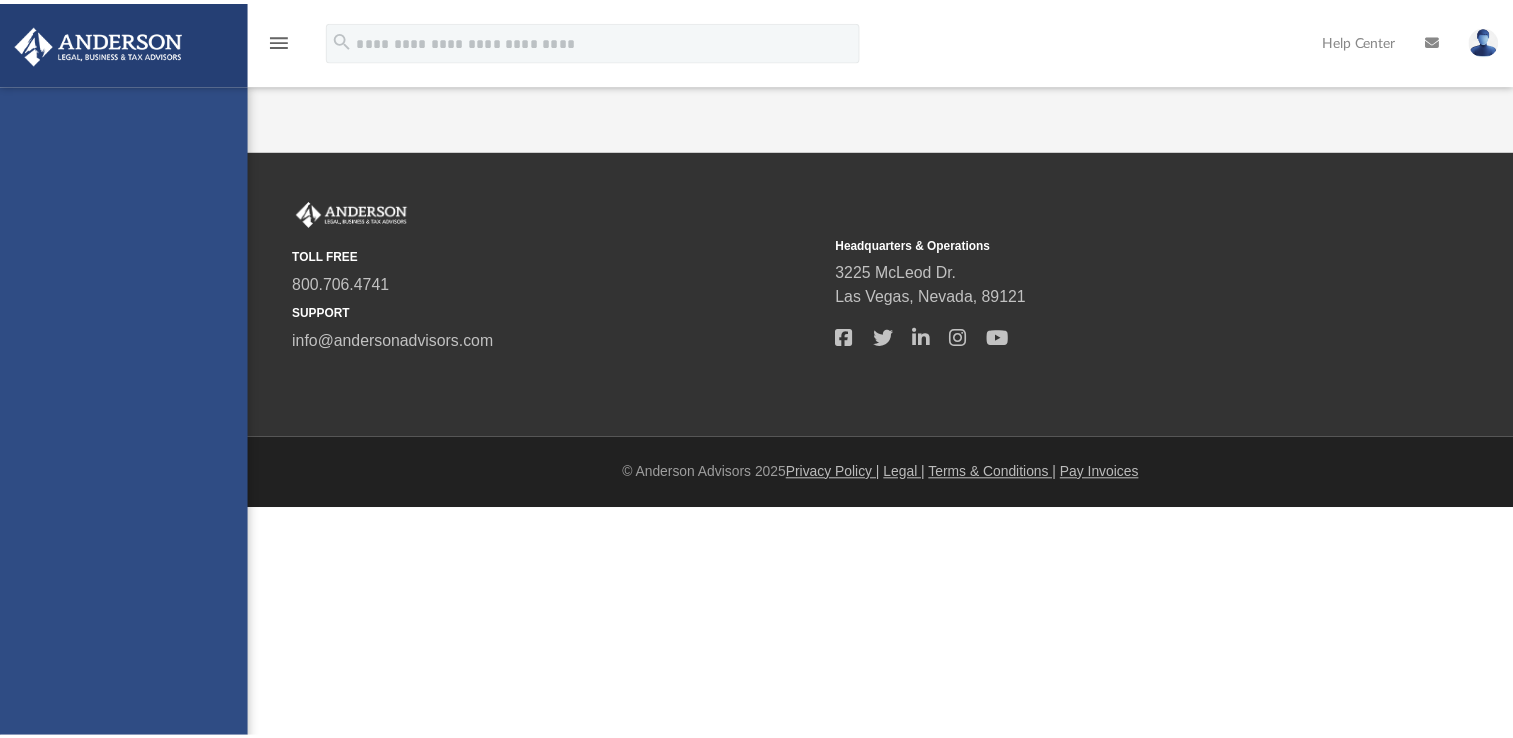 scroll, scrollTop: 0, scrollLeft: 0, axis: both 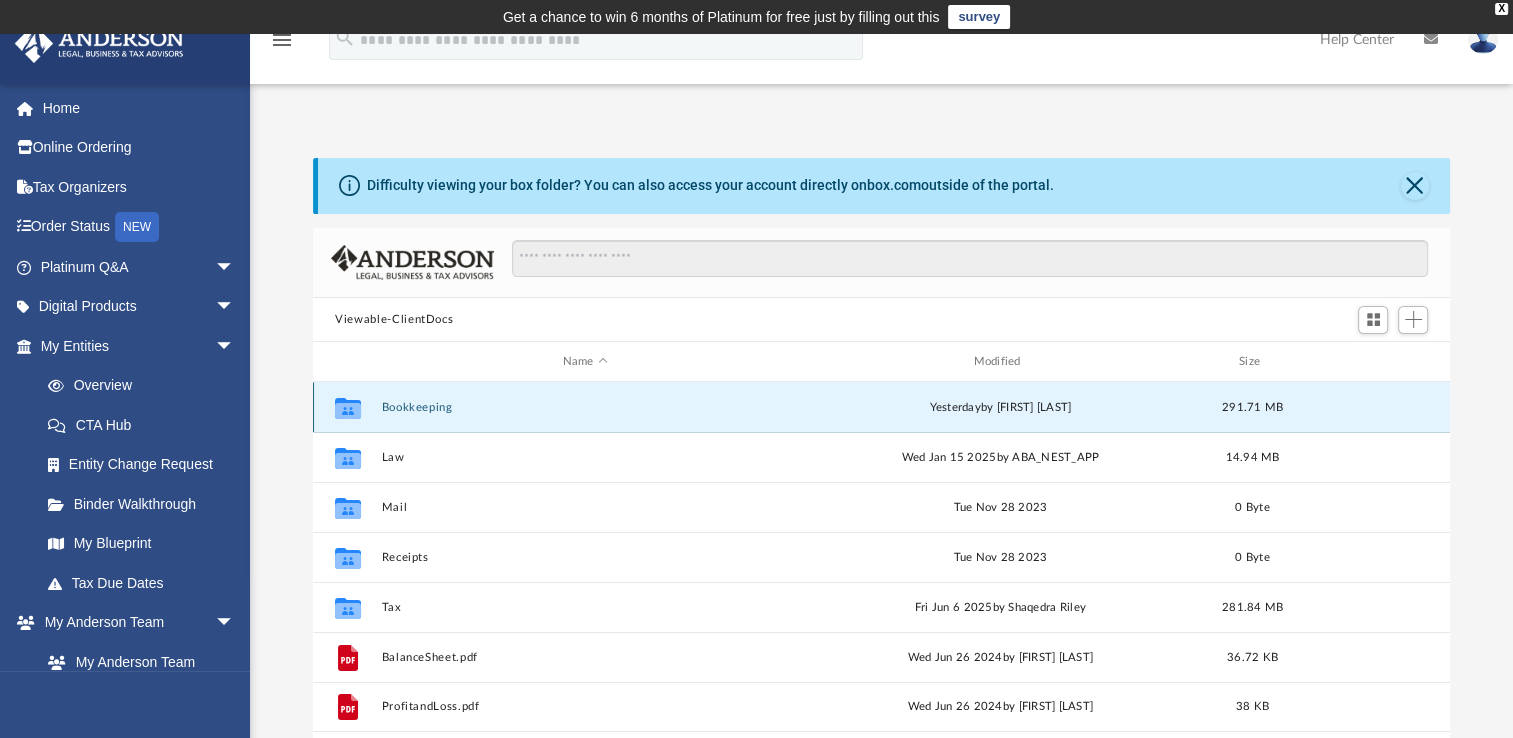 click on "Bookkeeping" at bounding box center (585, 407) 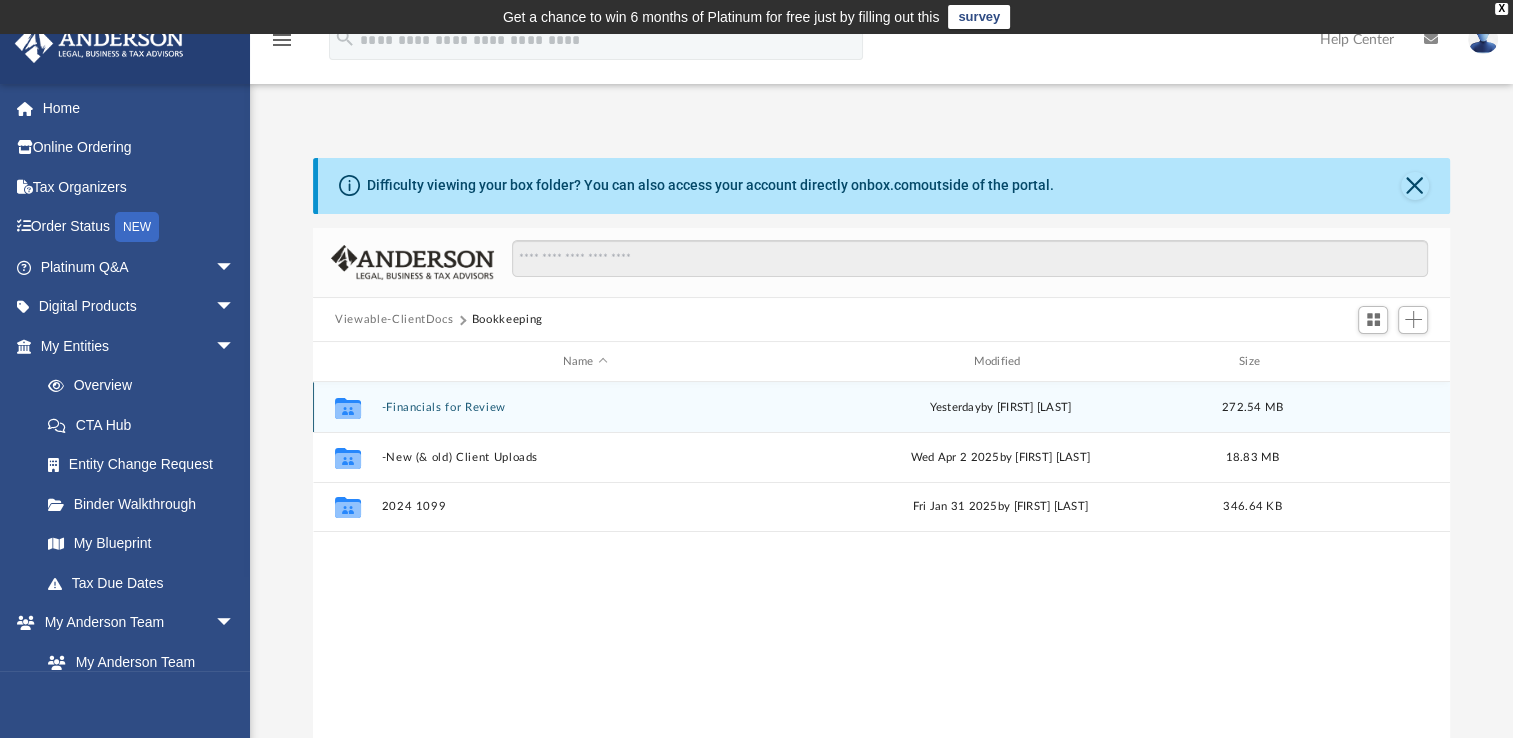 click on "-Financials for Review" at bounding box center (585, 407) 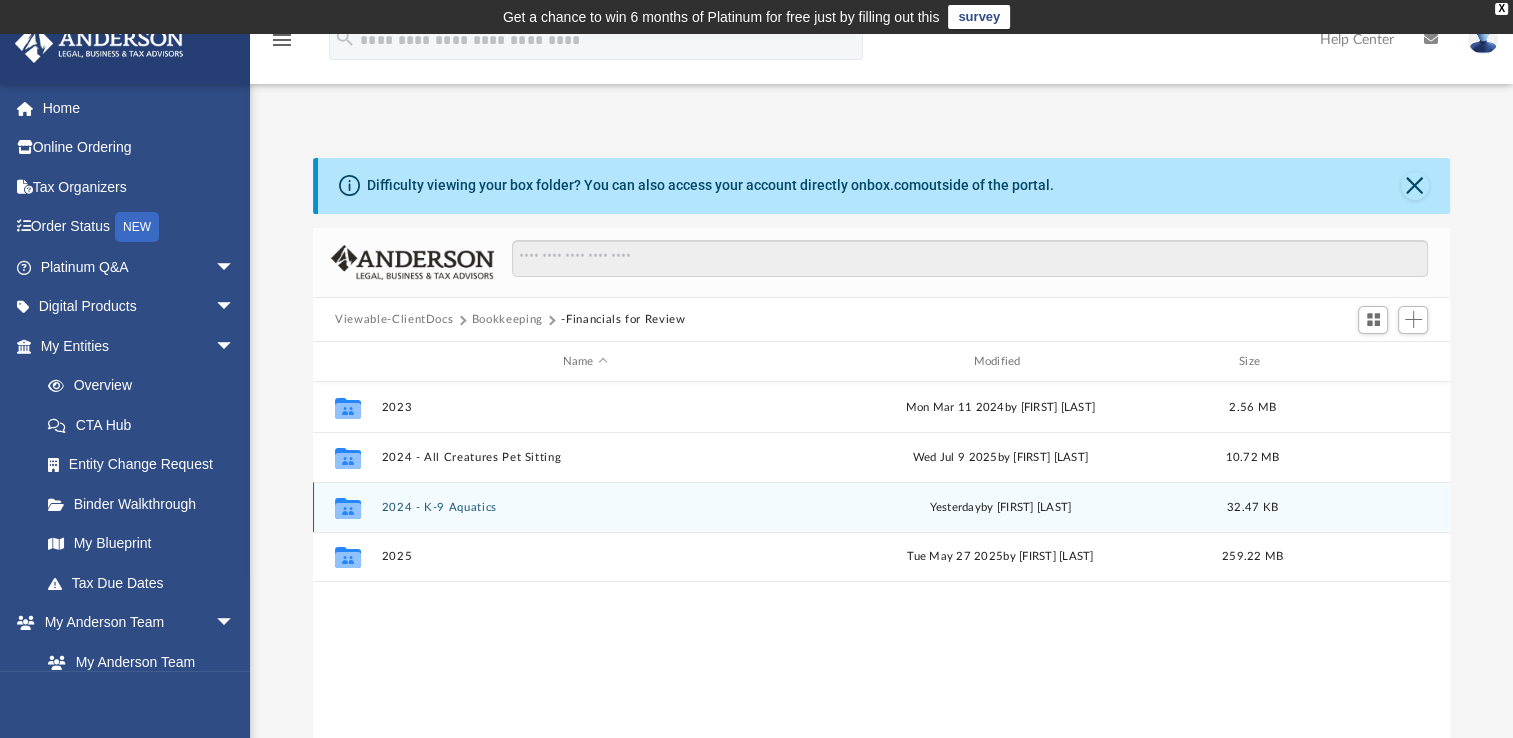 click on "2024 - K-9 Aquatics" at bounding box center [585, 507] 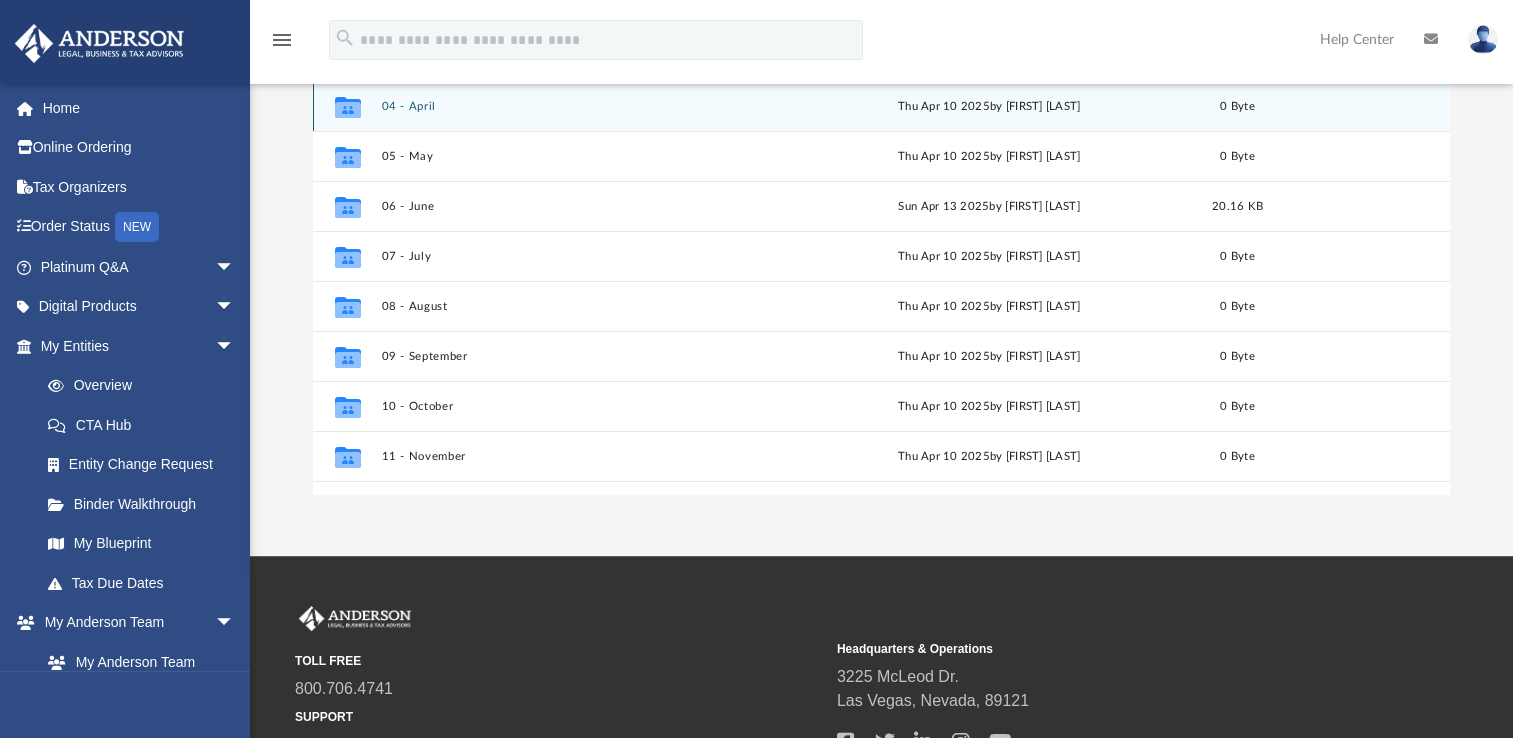 scroll, scrollTop: 331, scrollLeft: 0, axis: vertical 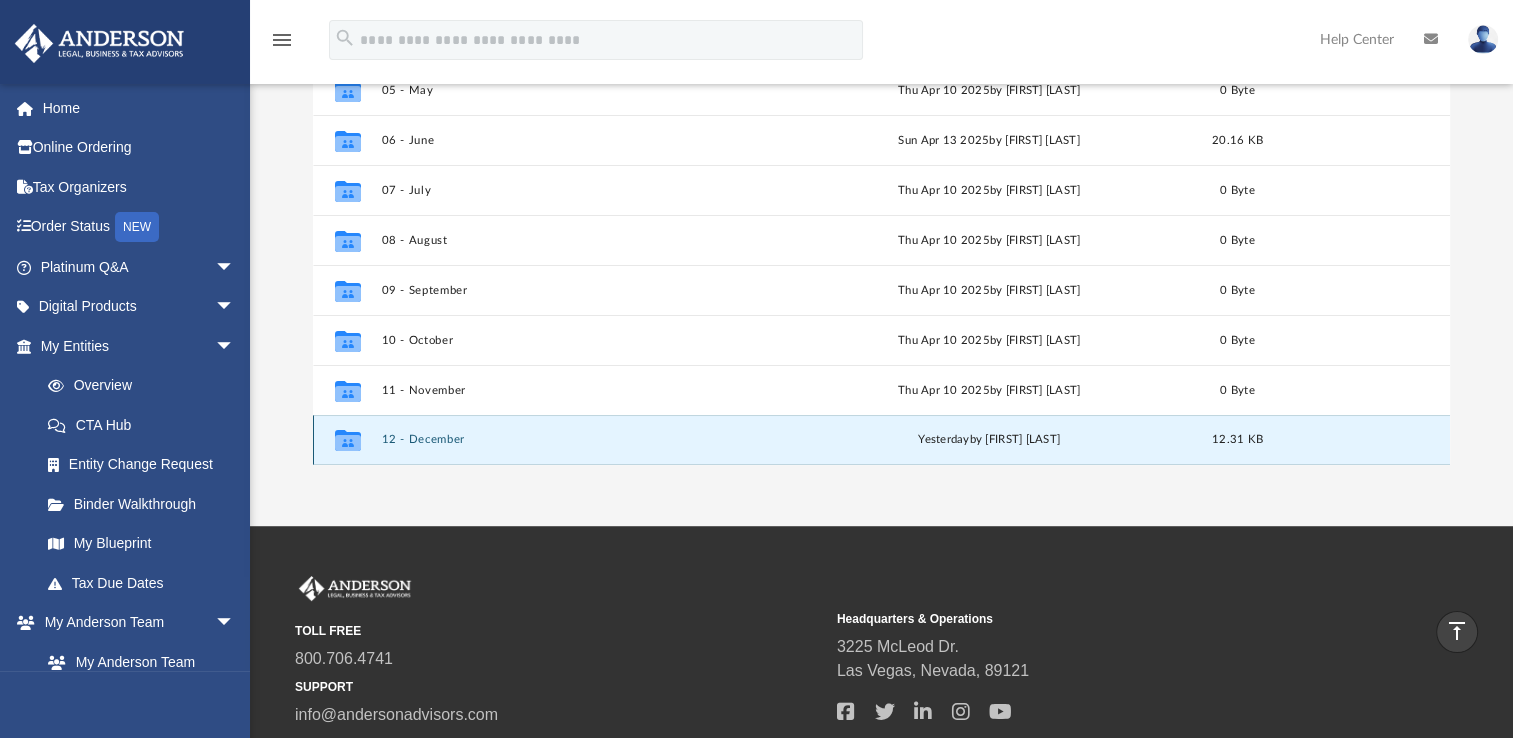 drag, startPoint x: 457, startPoint y: 434, endPoint x: 409, endPoint y: 431, distance: 48.09366 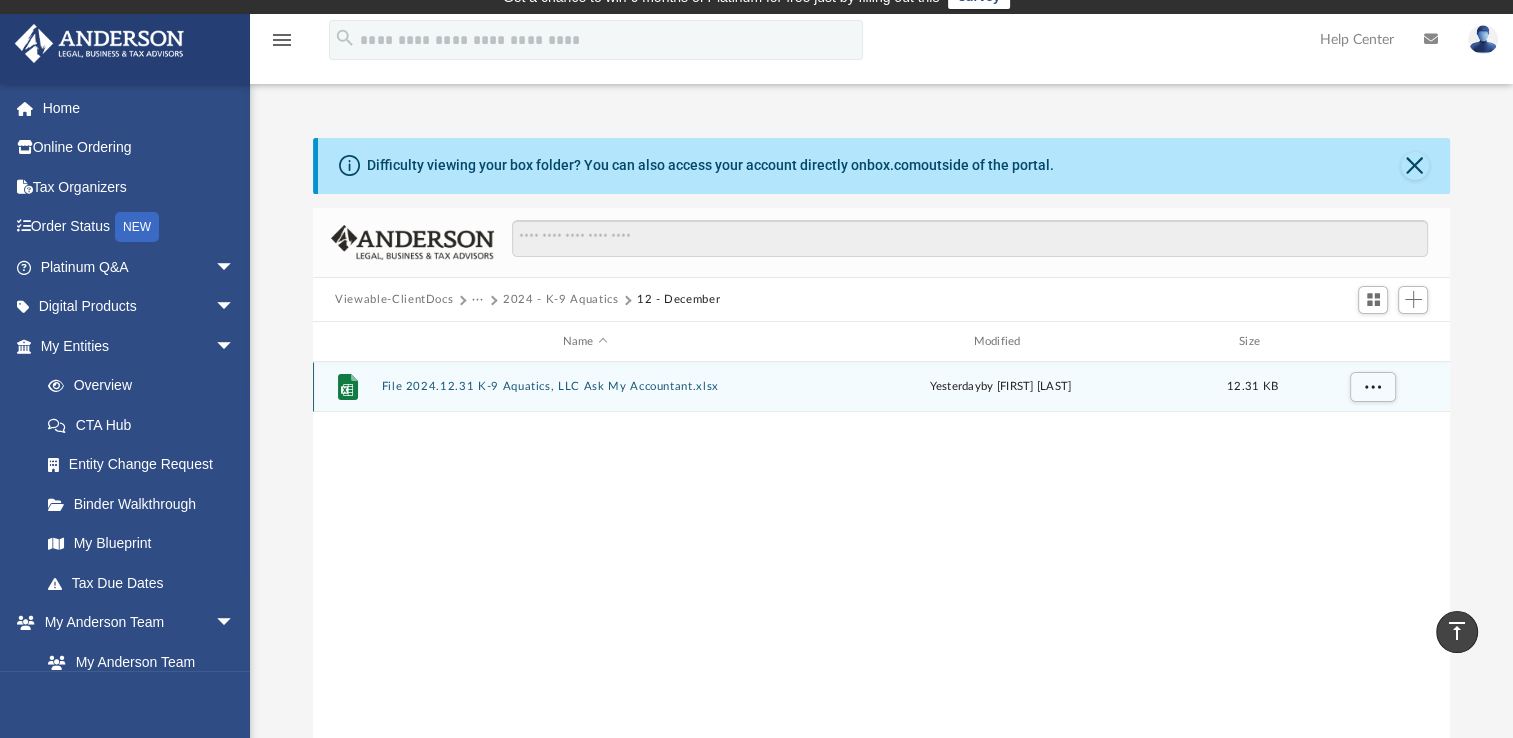 scroll, scrollTop: 21, scrollLeft: 0, axis: vertical 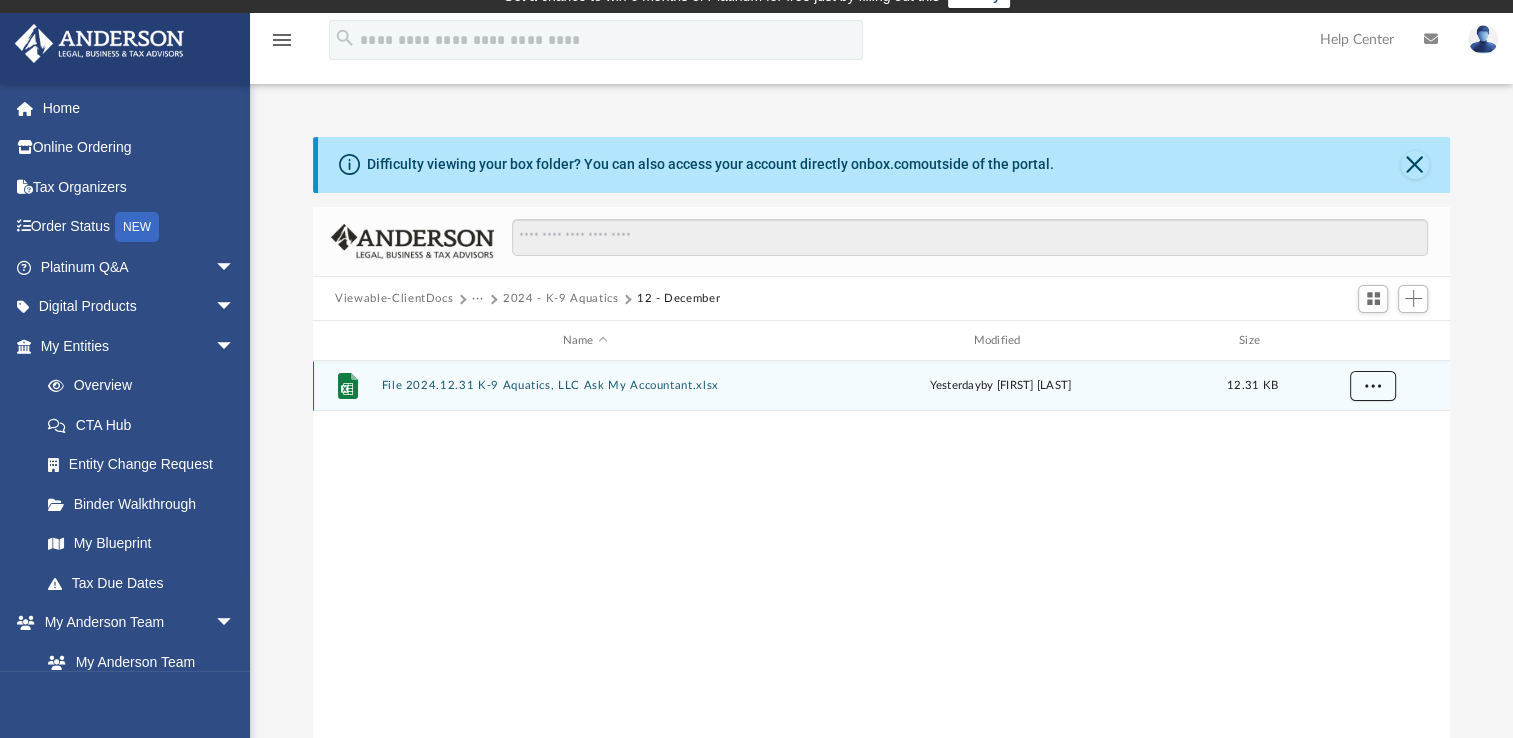 click at bounding box center (1373, 385) 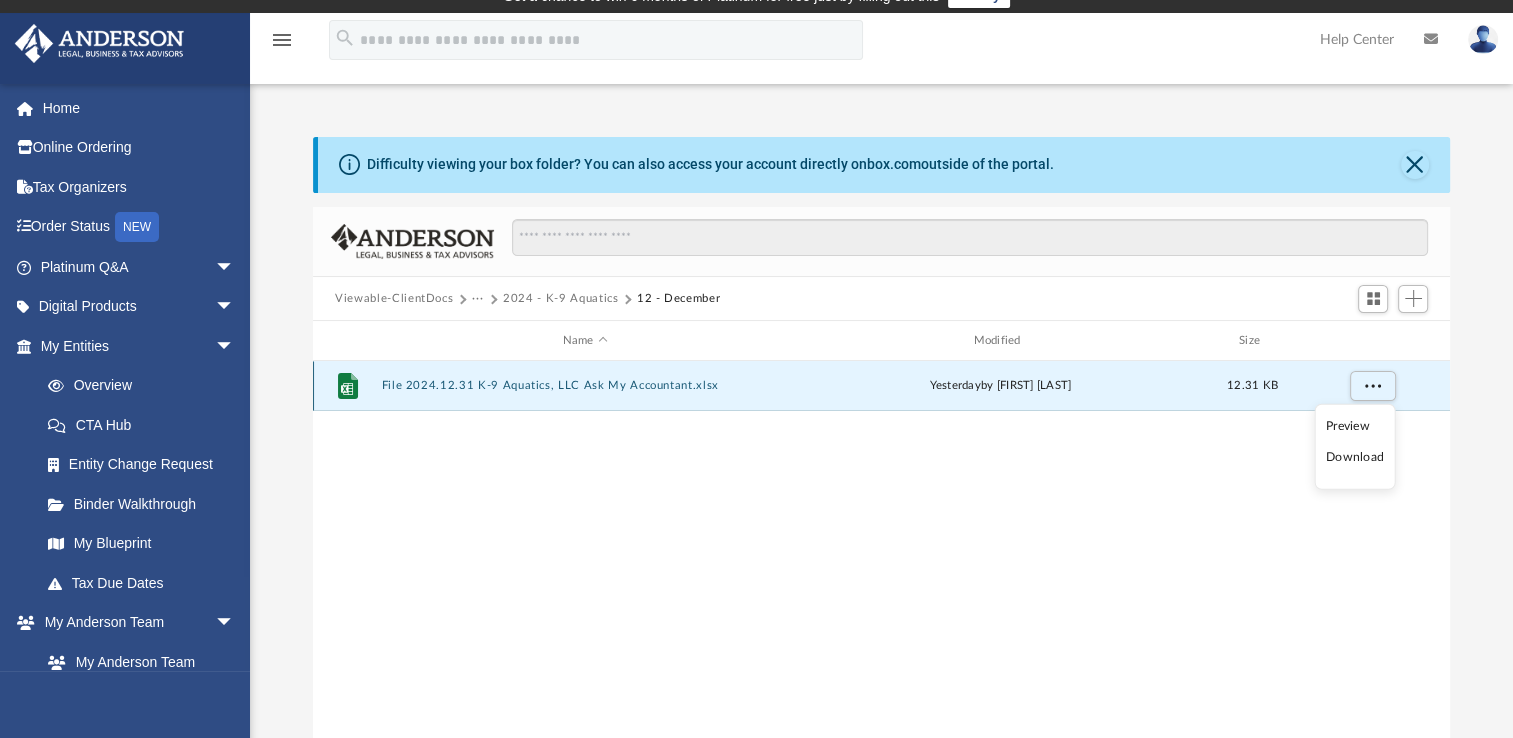 click on "File" at bounding box center (348, 386) 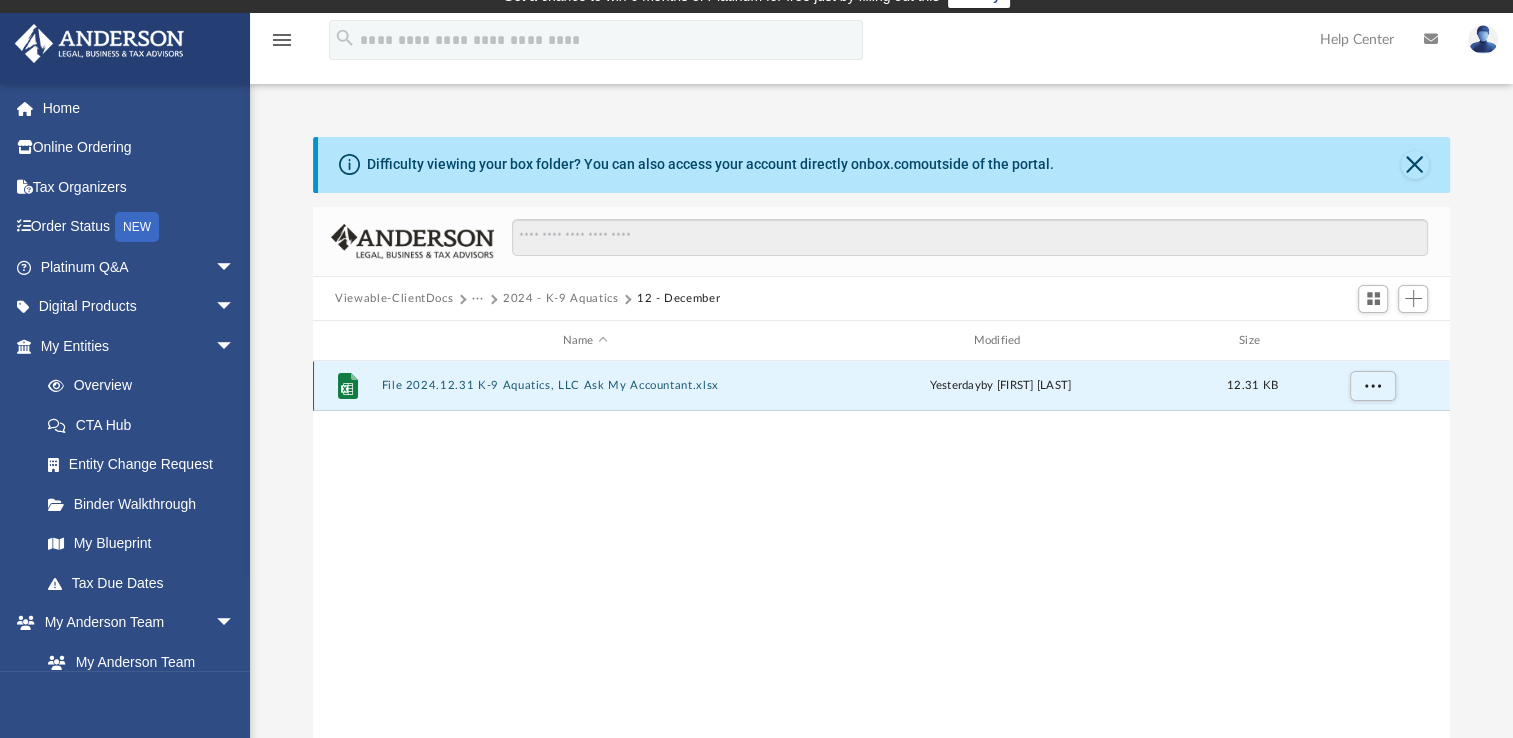 click 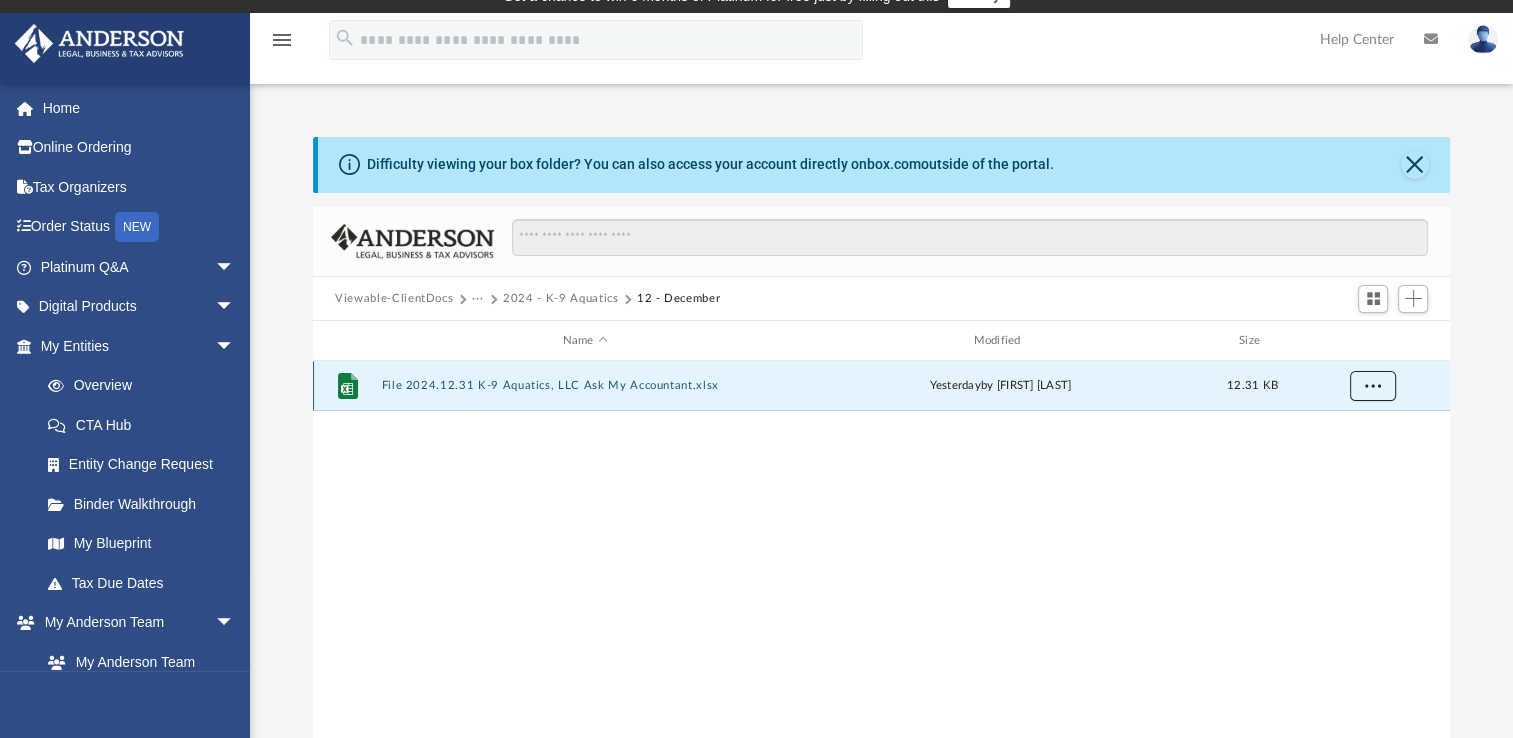 click at bounding box center [1373, 386] 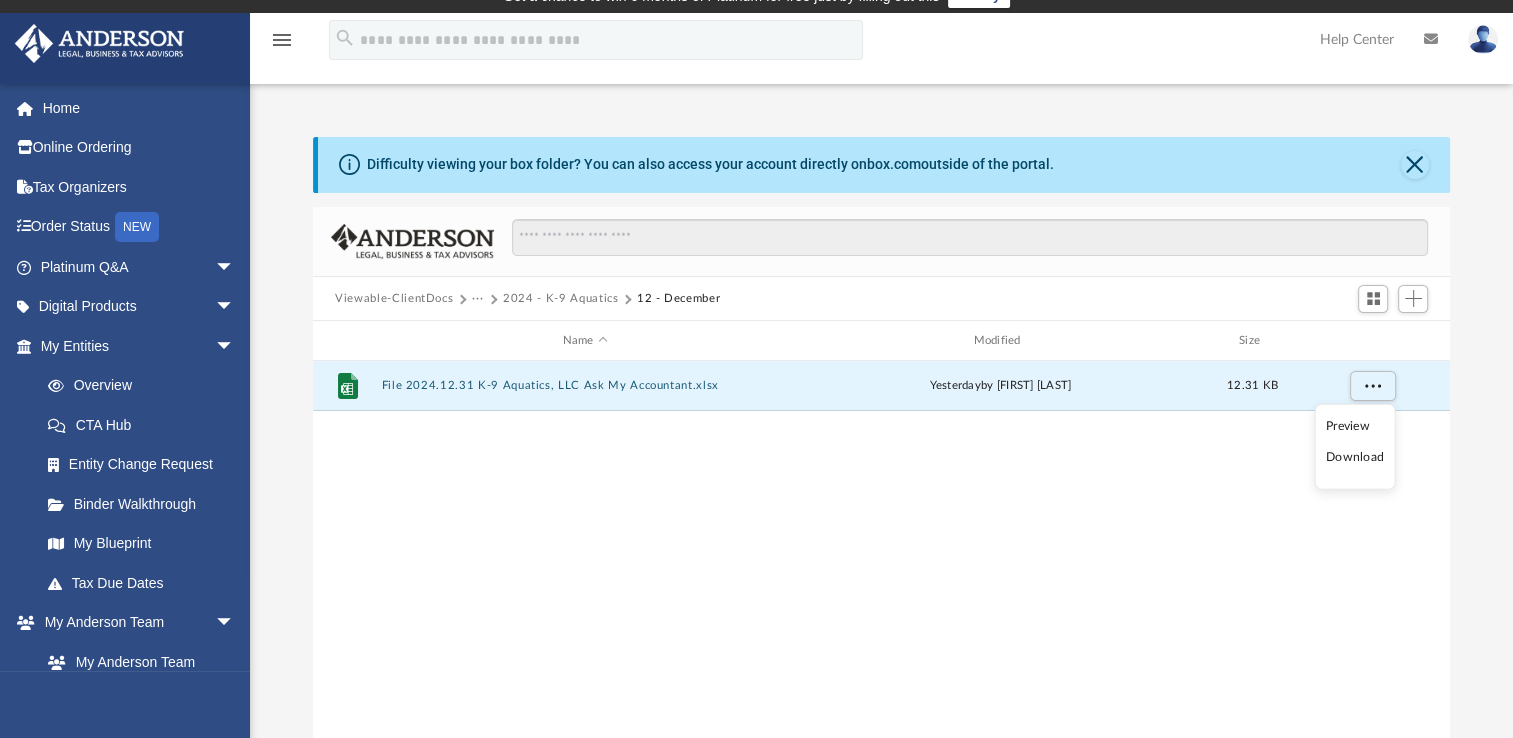 click on "Download" at bounding box center [1355, 457] 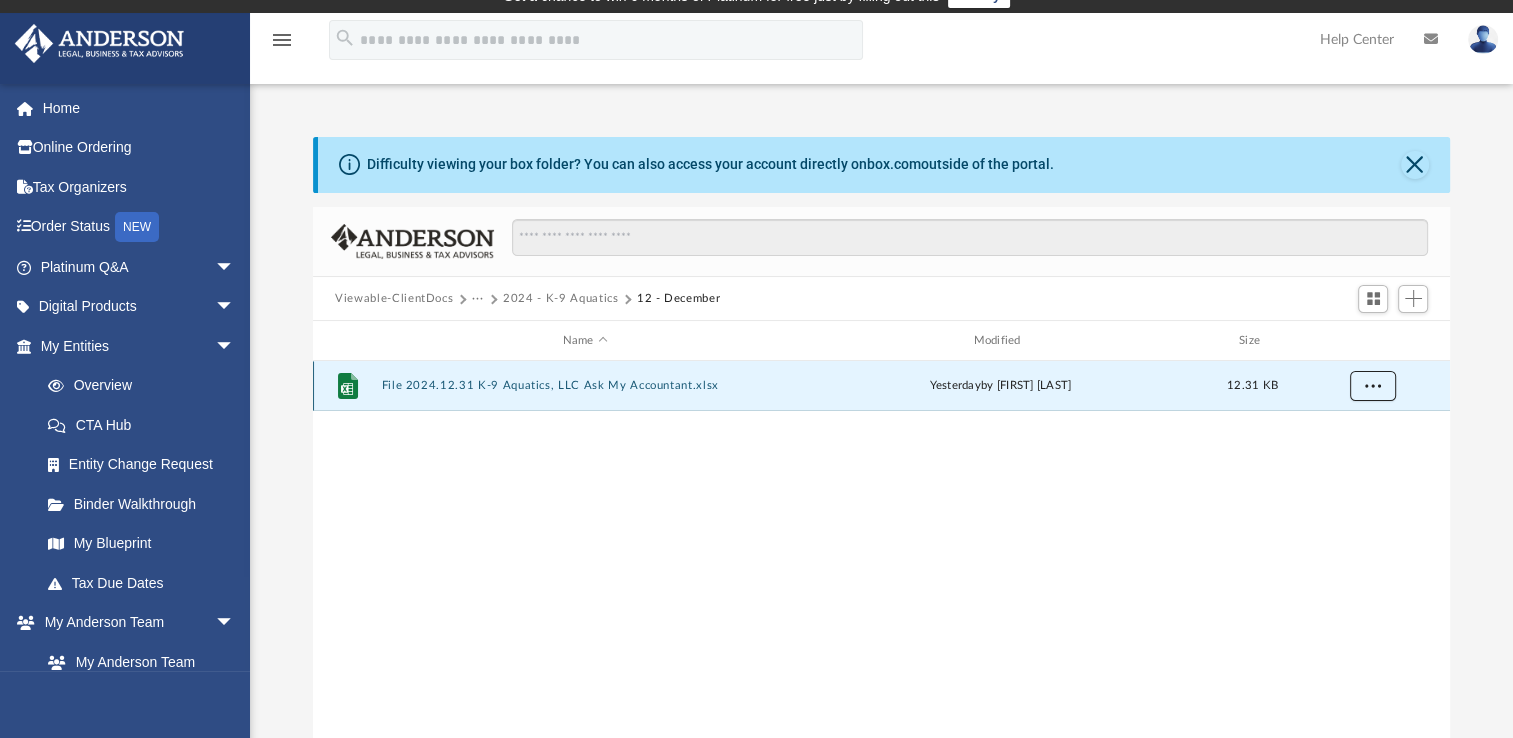 click at bounding box center [1373, 386] 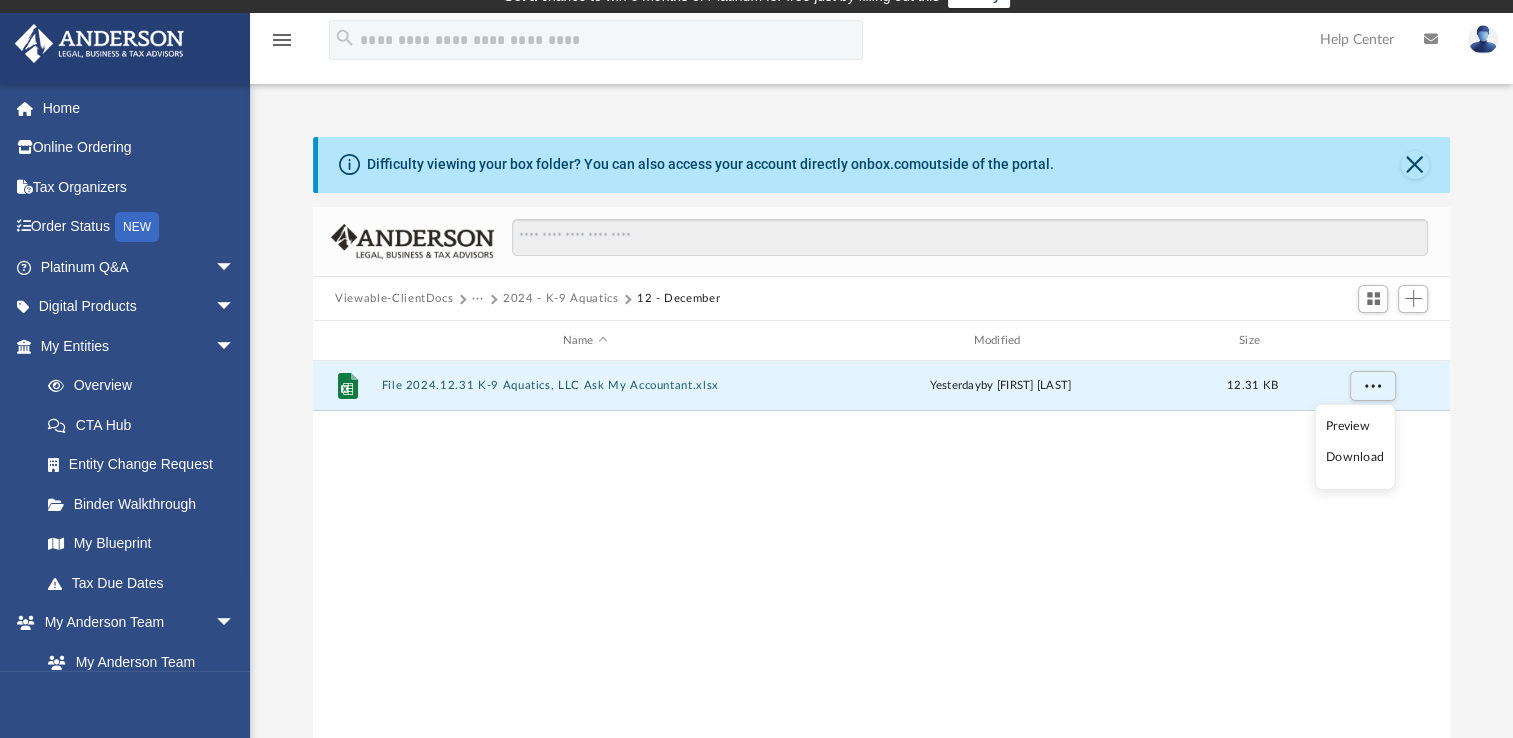 click on "Preview Download" at bounding box center (1354, 447) 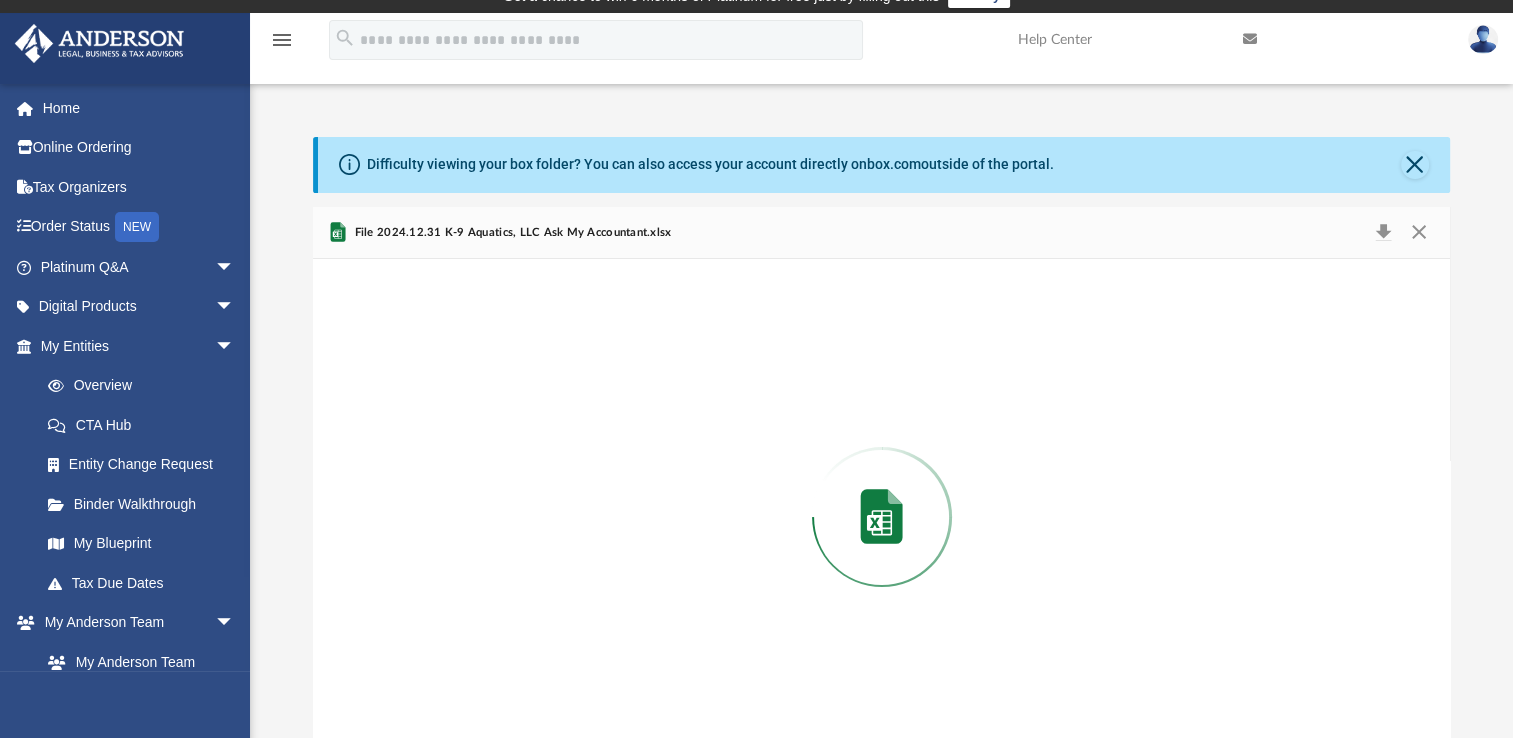 scroll, scrollTop: 57, scrollLeft: 0, axis: vertical 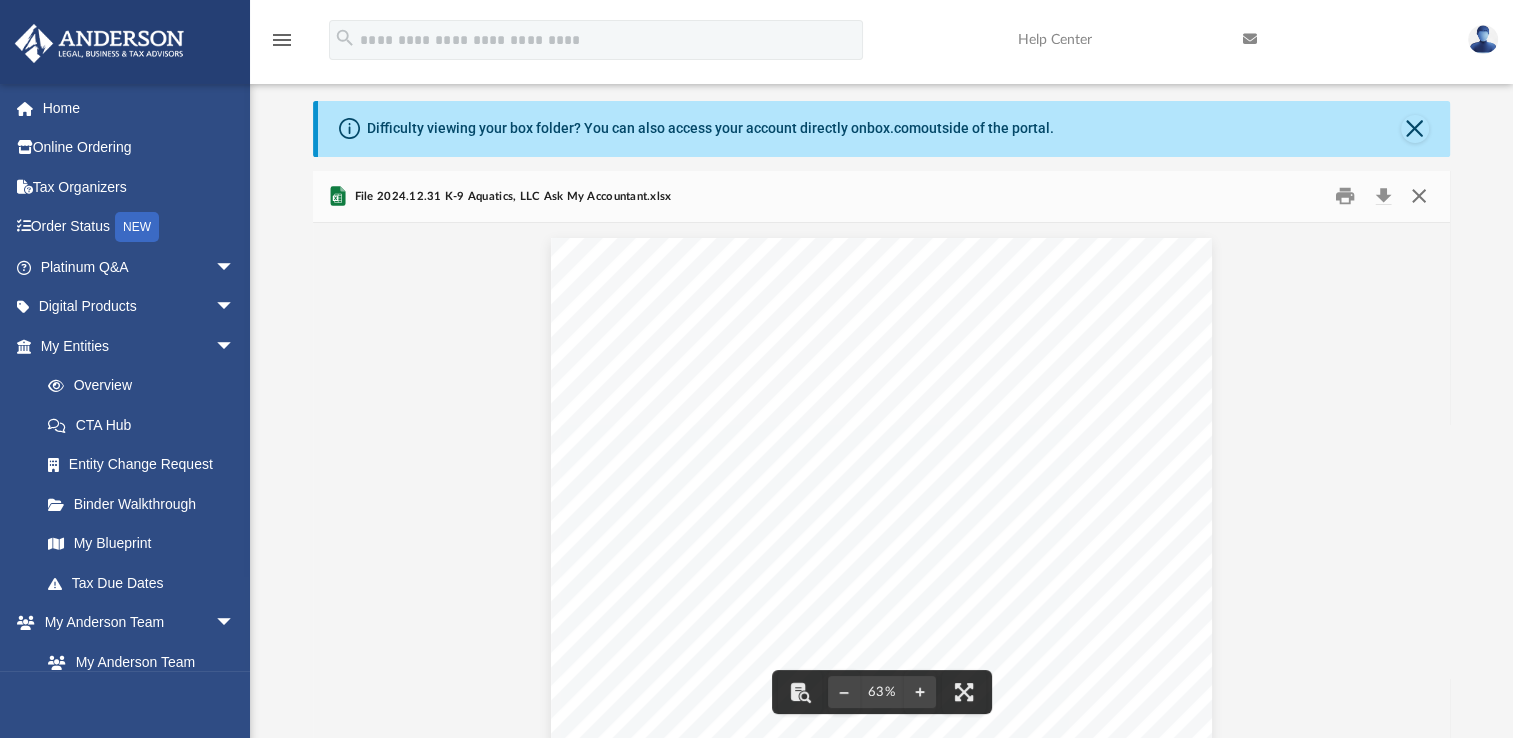 click at bounding box center [1418, 196] 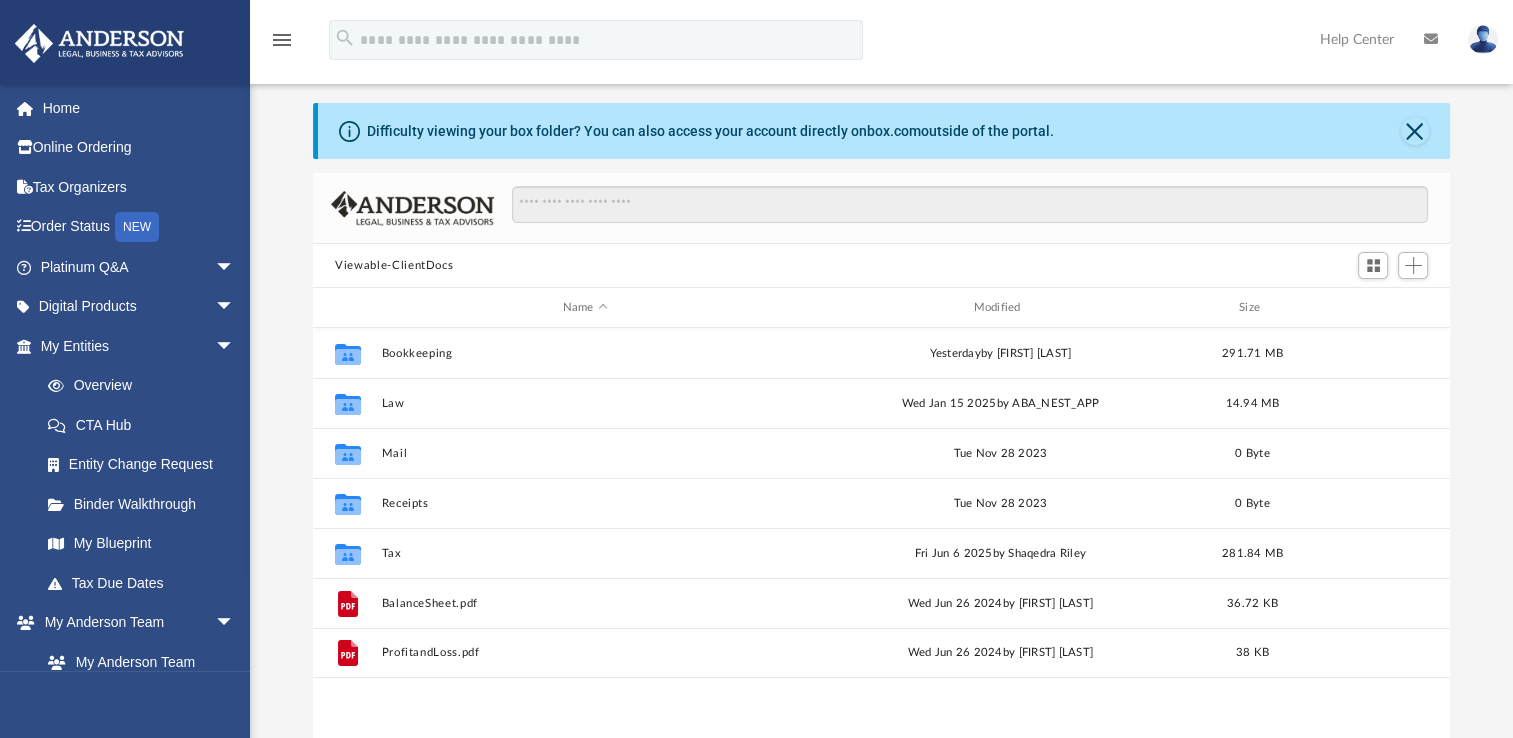 scroll, scrollTop: 40, scrollLeft: 0, axis: vertical 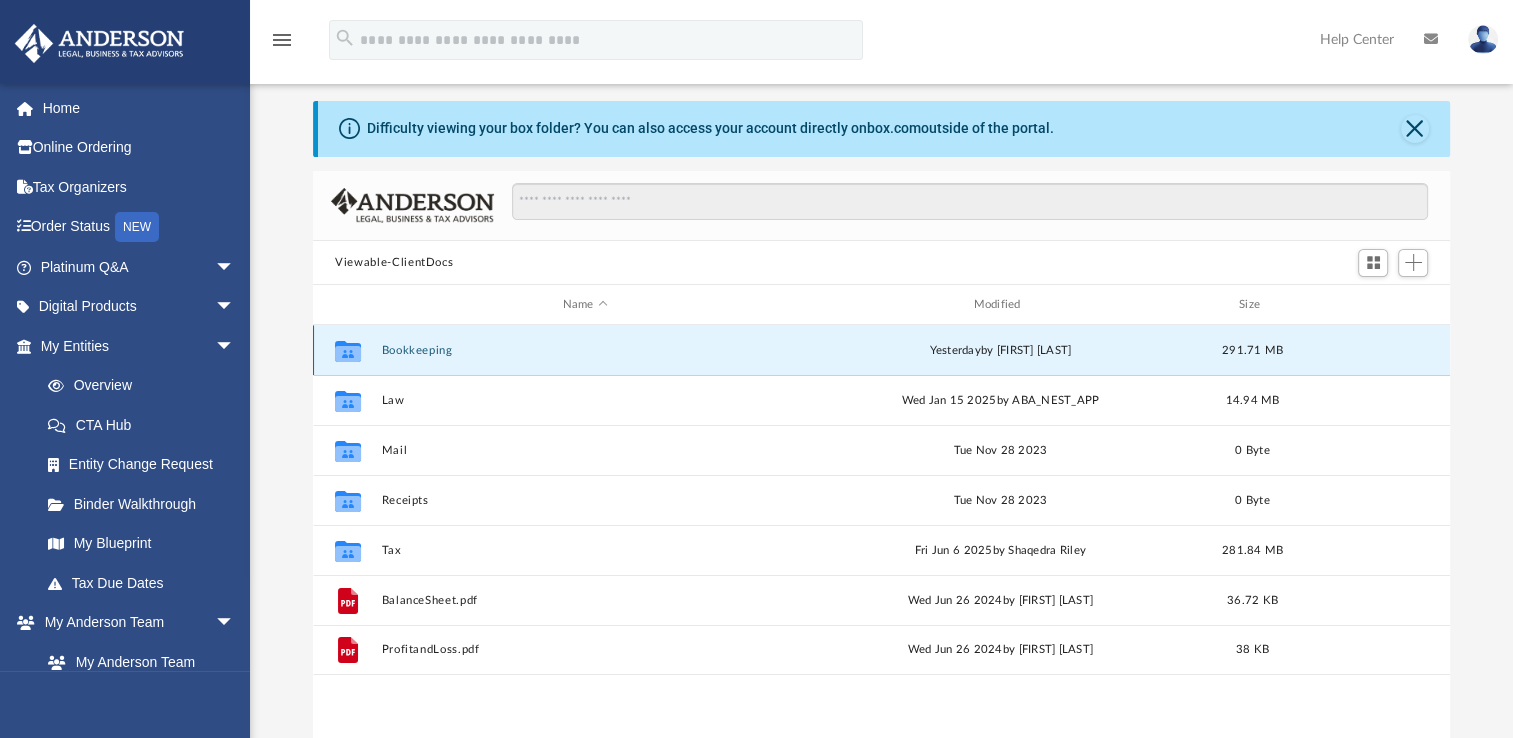 click on "Bookkeeping" at bounding box center (585, 350) 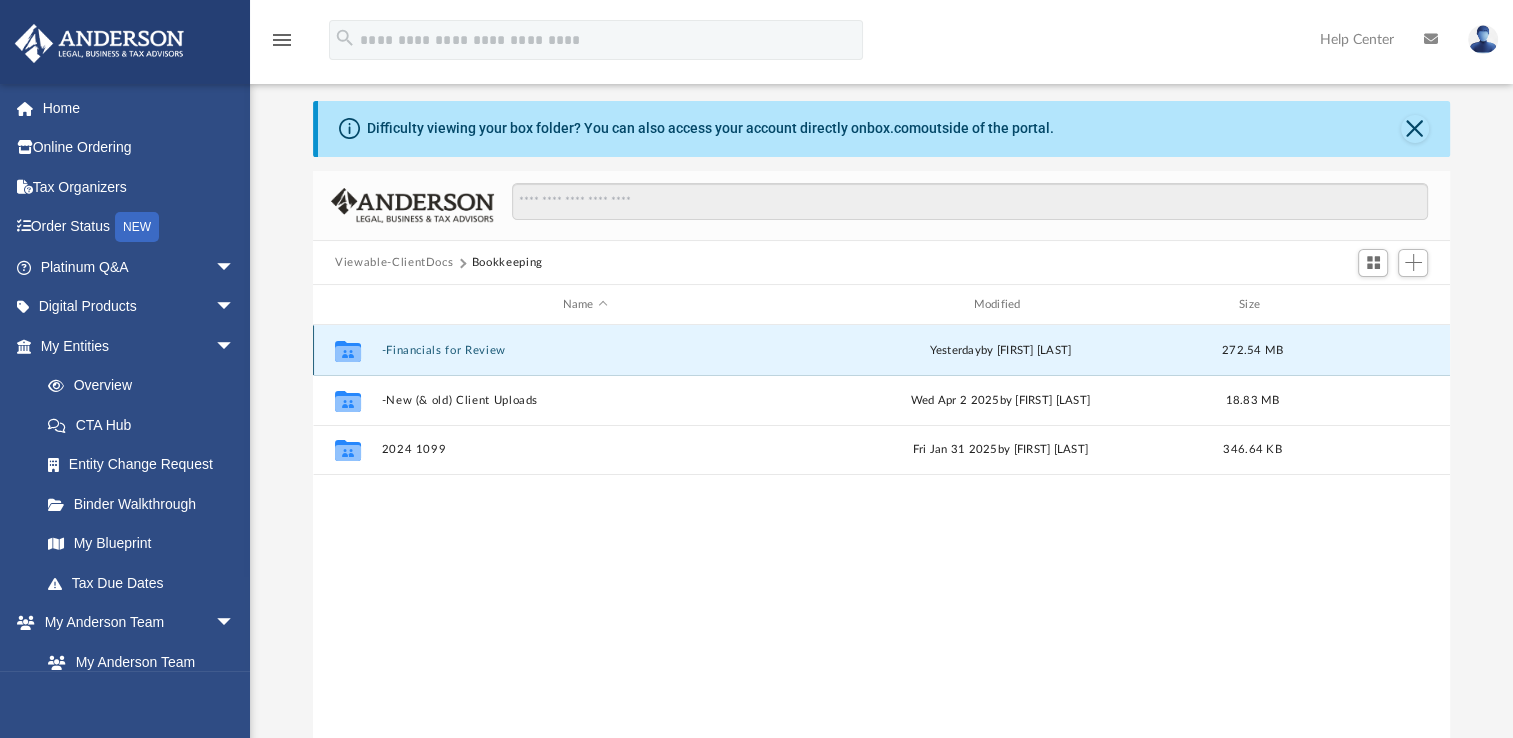 click on "-Financials for Review" at bounding box center (585, 350) 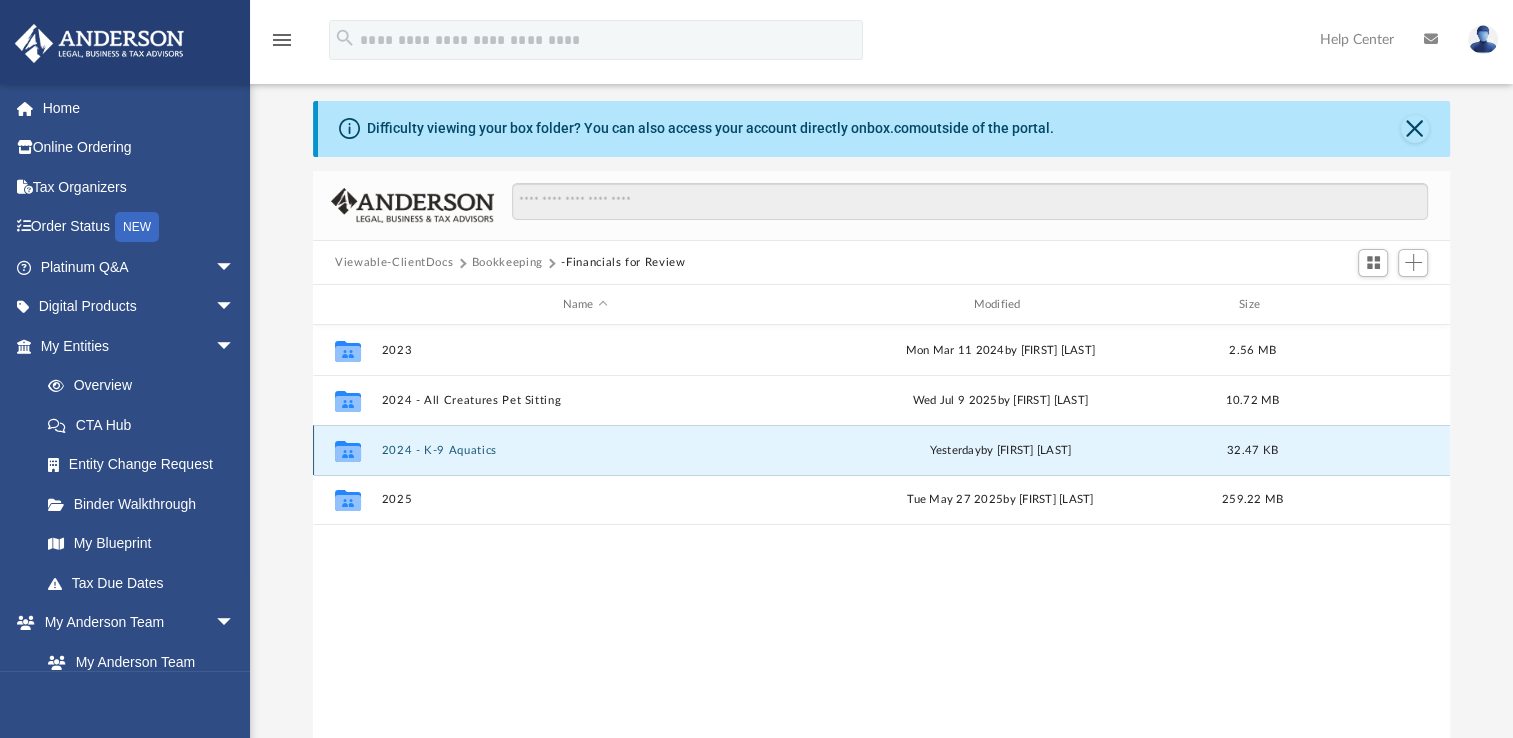 click on "2024 - K-9 Aquatics" at bounding box center (585, 450) 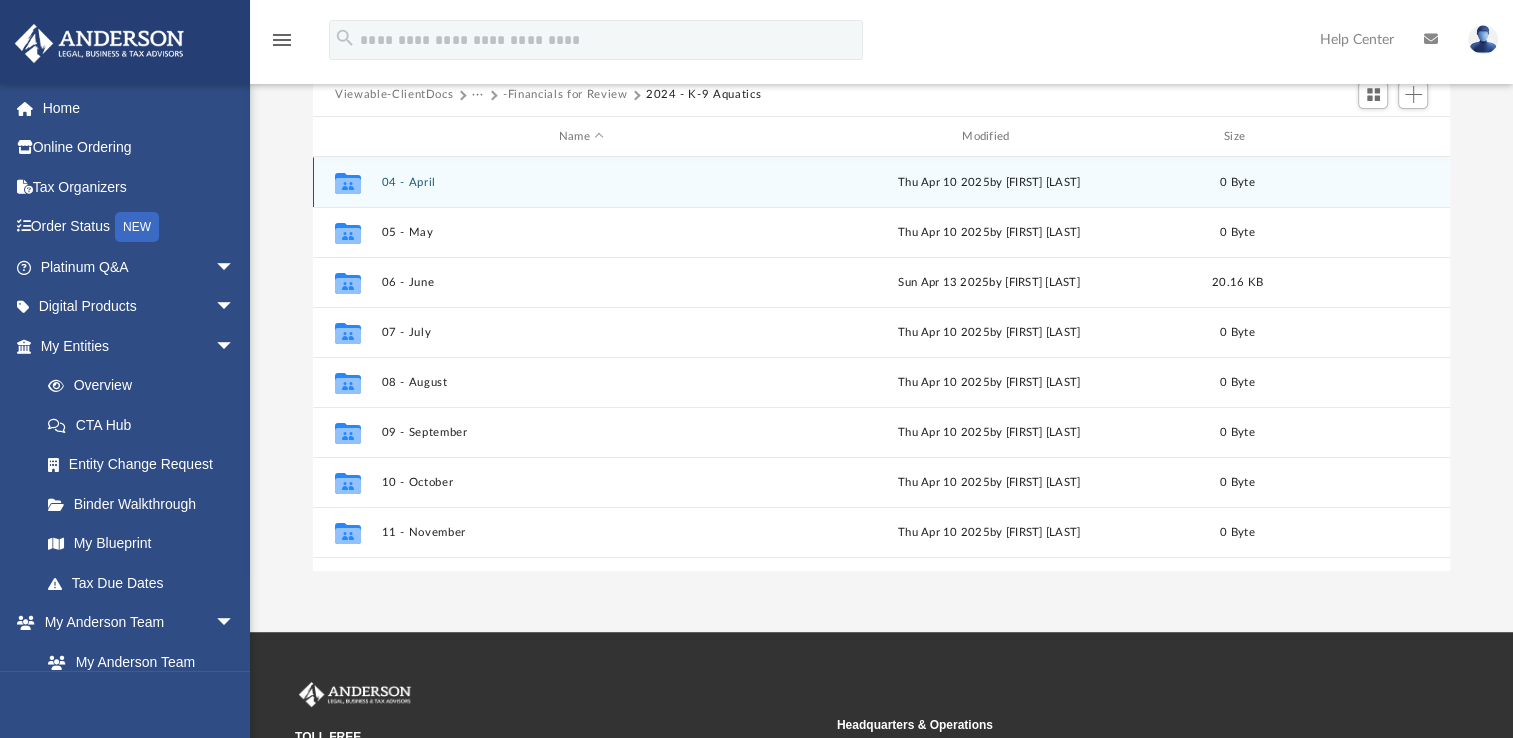 scroll, scrollTop: 476, scrollLeft: 0, axis: vertical 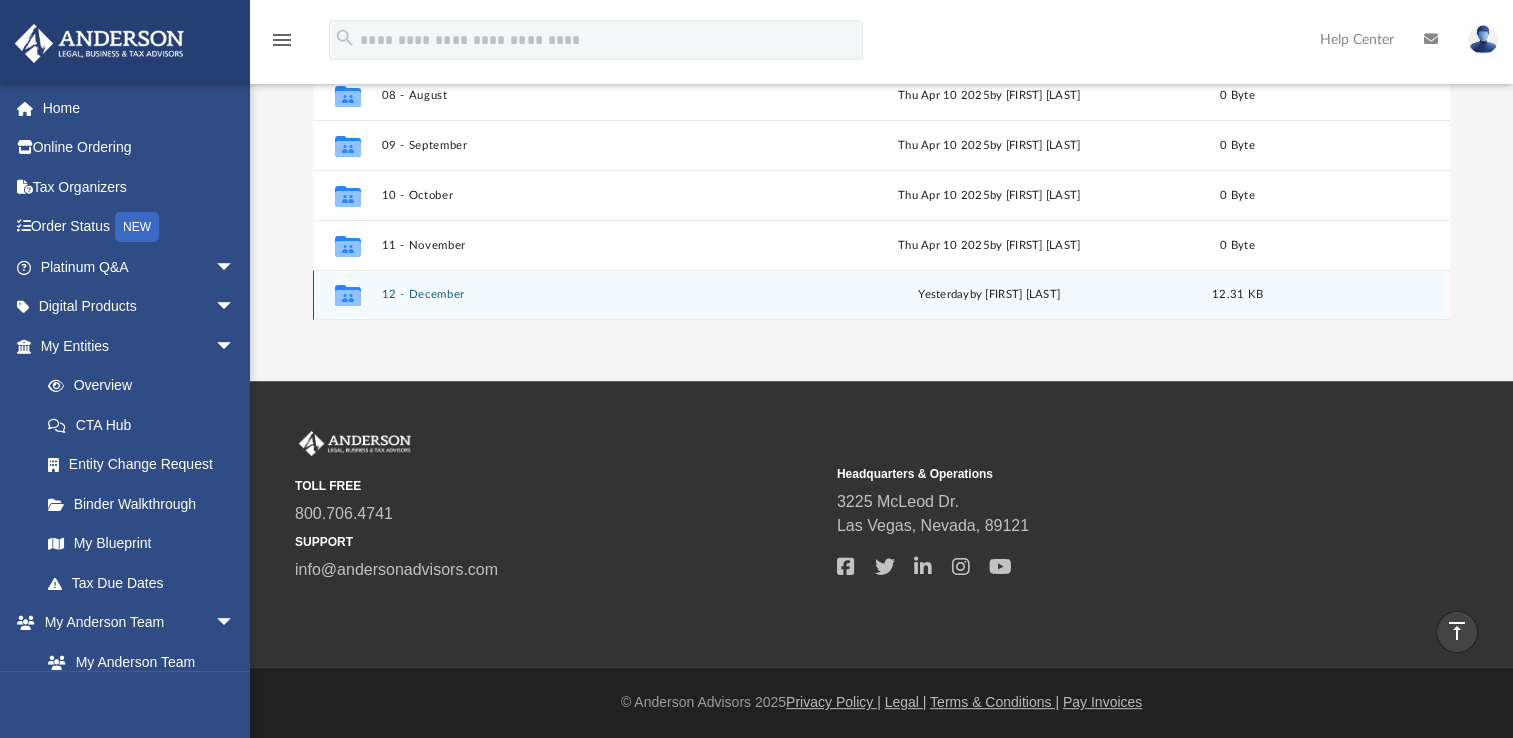 click on "12 - December" at bounding box center (581, 294) 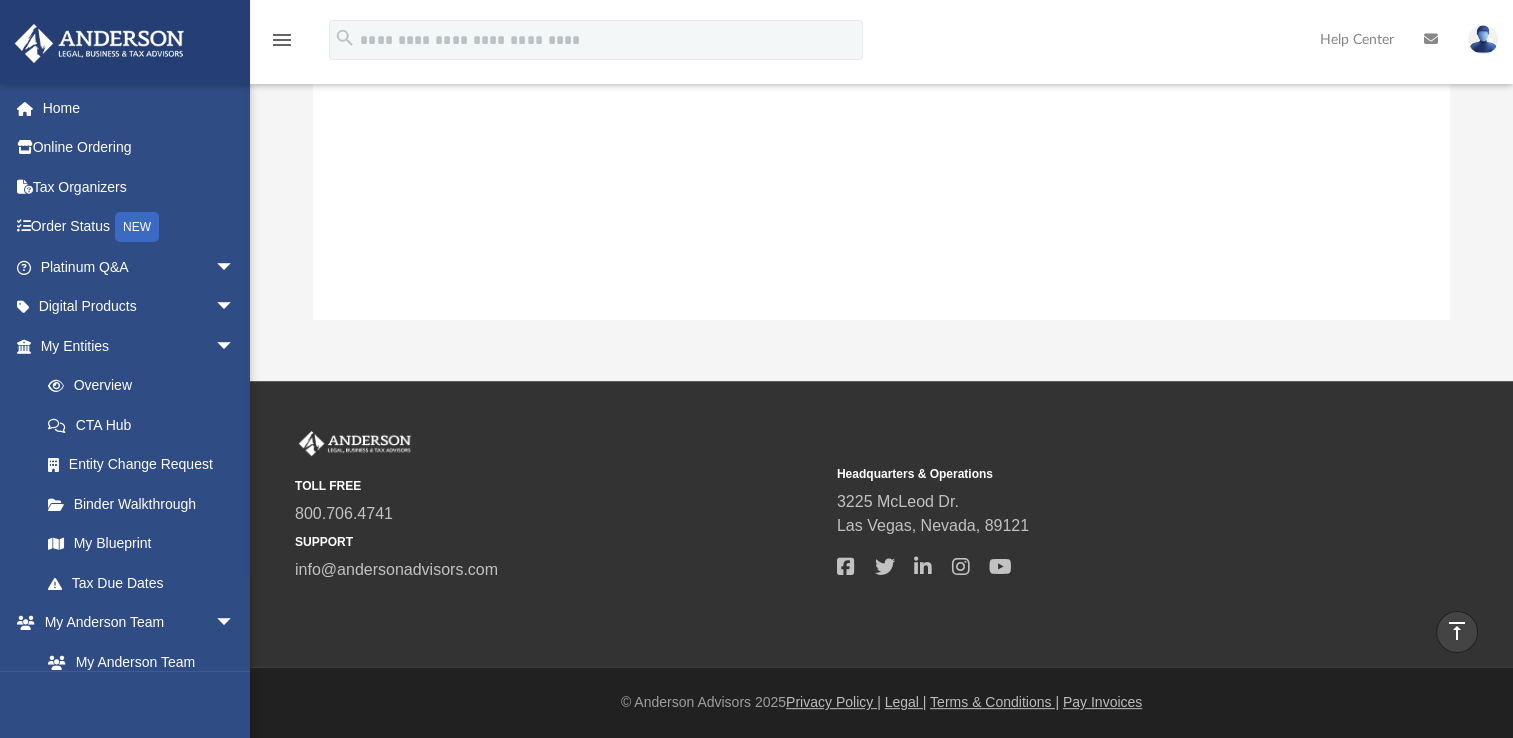 scroll, scrollTop: 37, scrollLeft: 0, axis: vertical 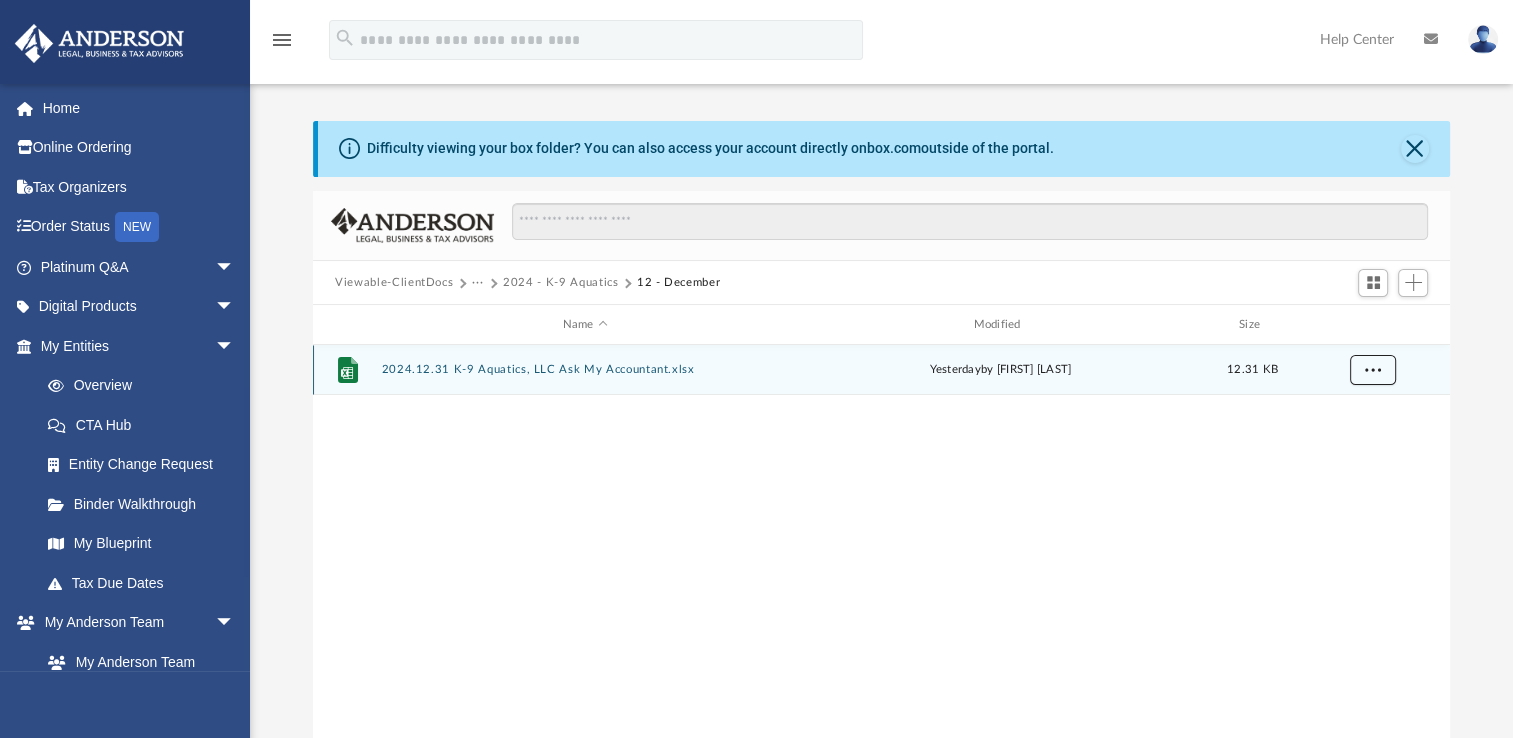 click at bounding box center (1373, 370) 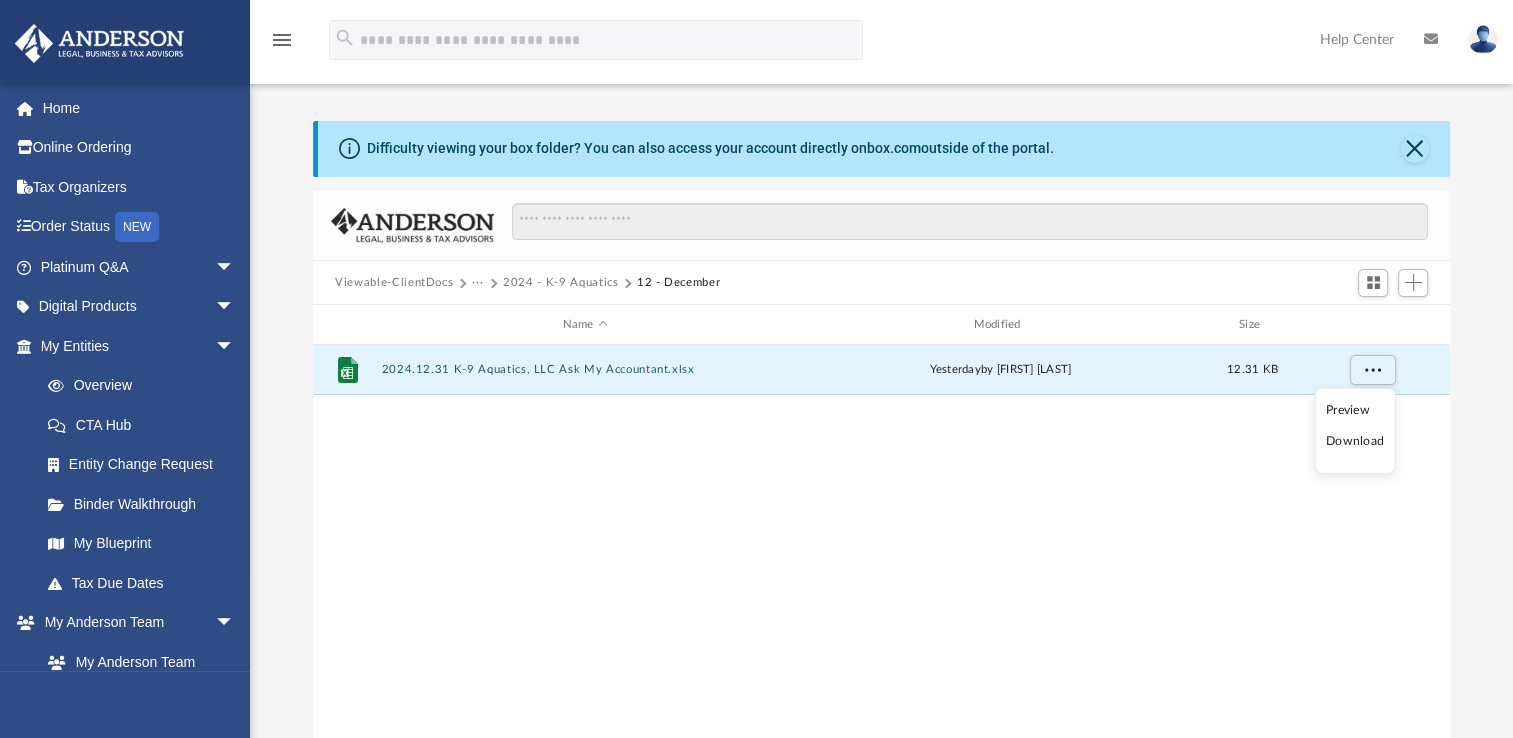 click on "Preview" at bounding box center [1355, 410] 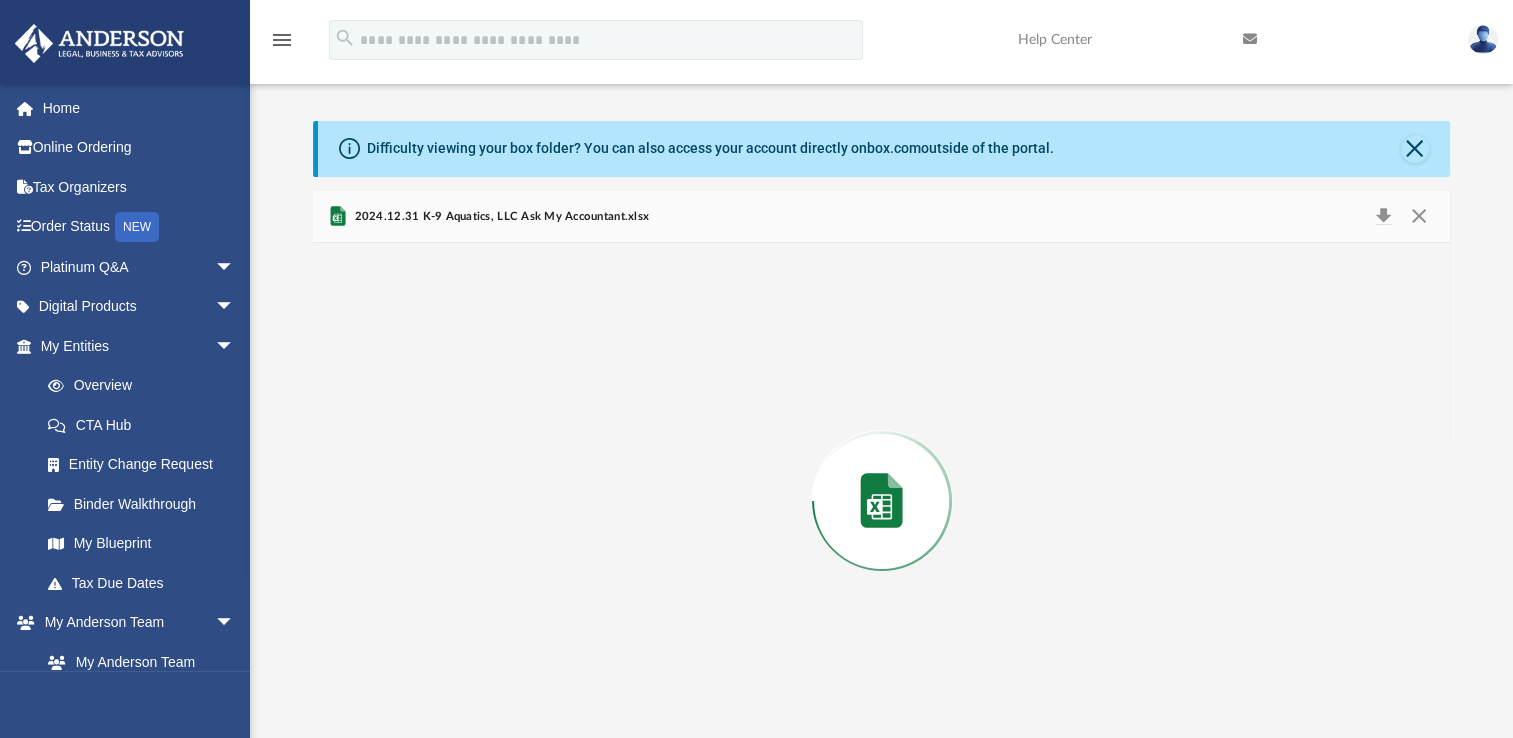 scroll, scrollTop: 57, scrollLeft: 0, axis: vertical 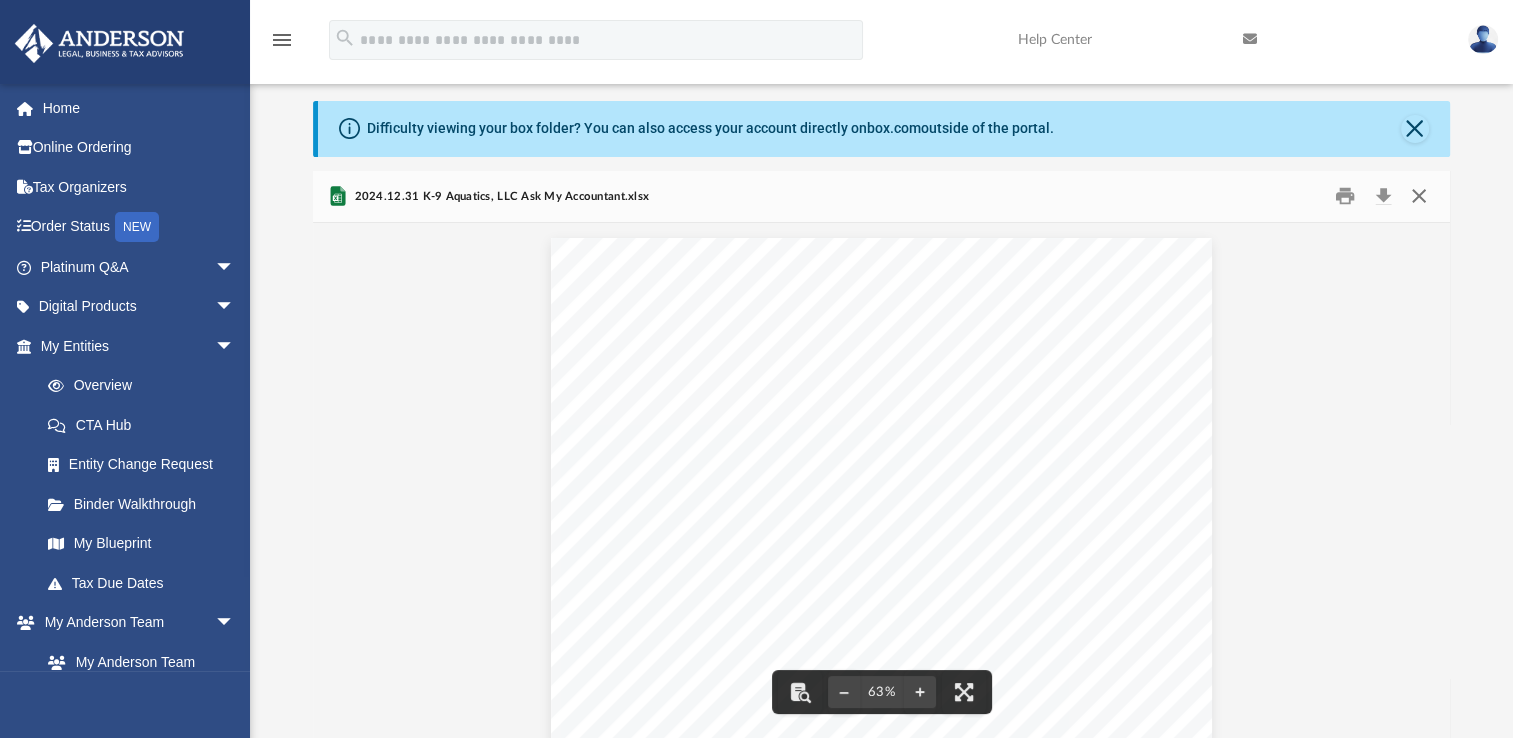 click at bounding box center [1418, 196] 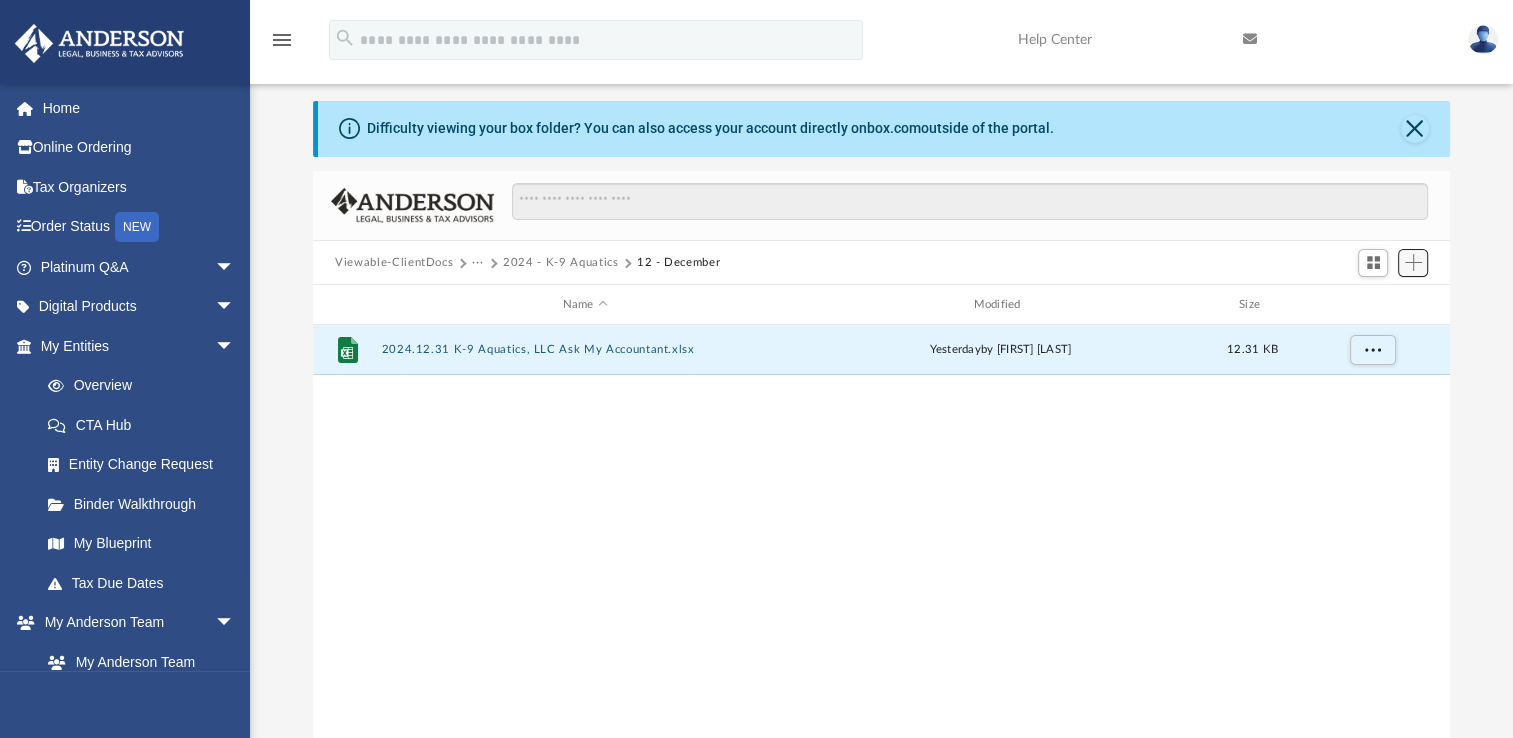 click at bounding box center (1413, 262) 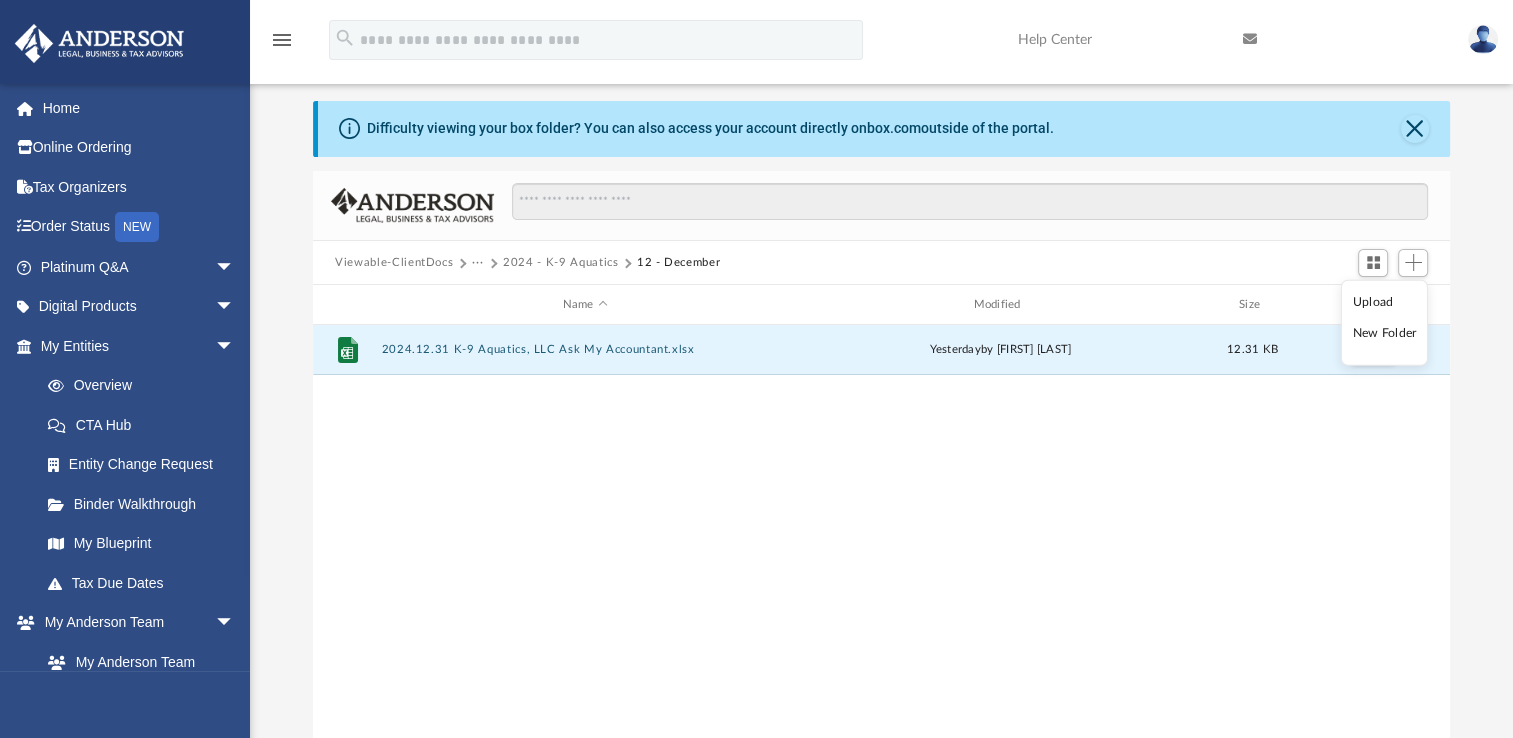 click on "Upload" at bounding box center [1385, 301] 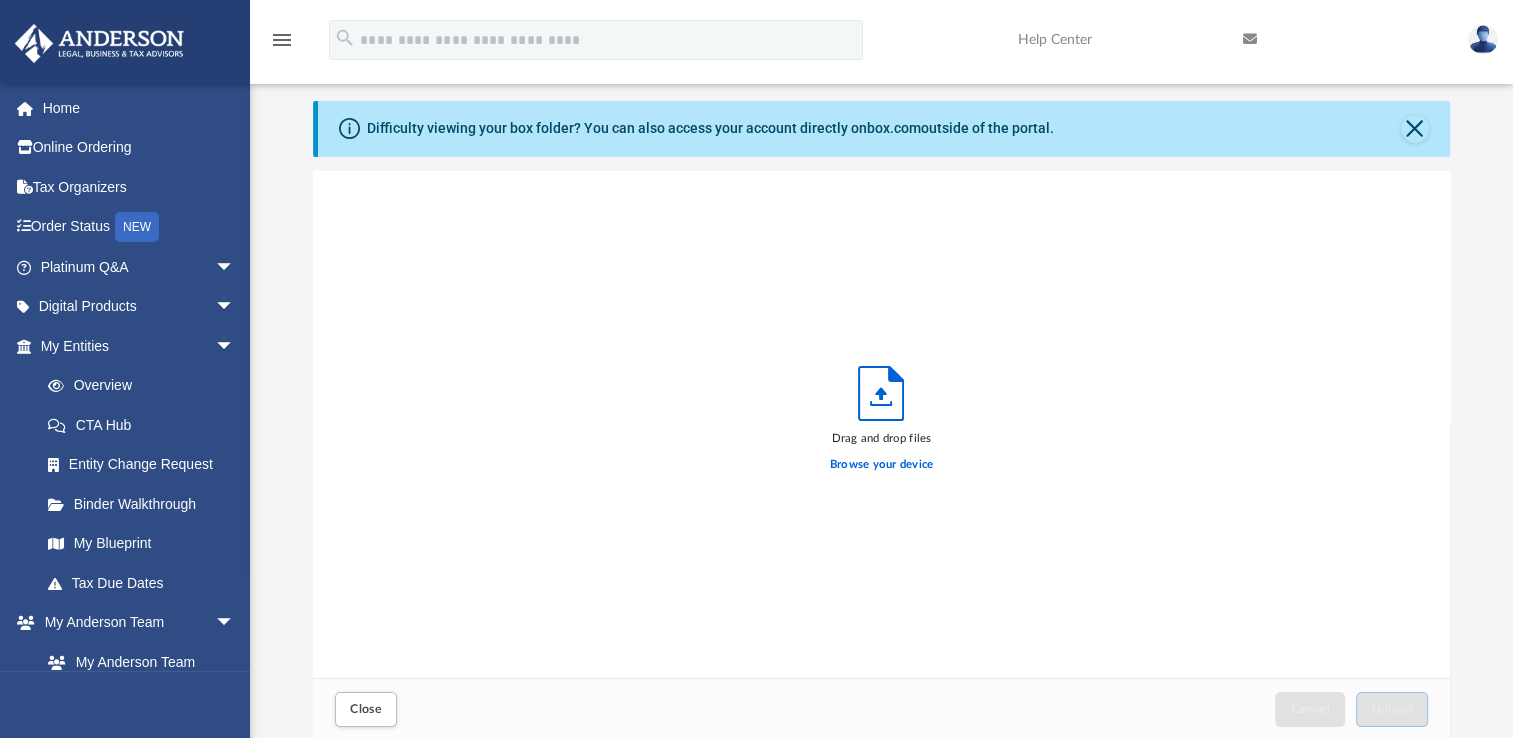 scroll, scrollTop: 16, scrollLeft: 16, axis: both 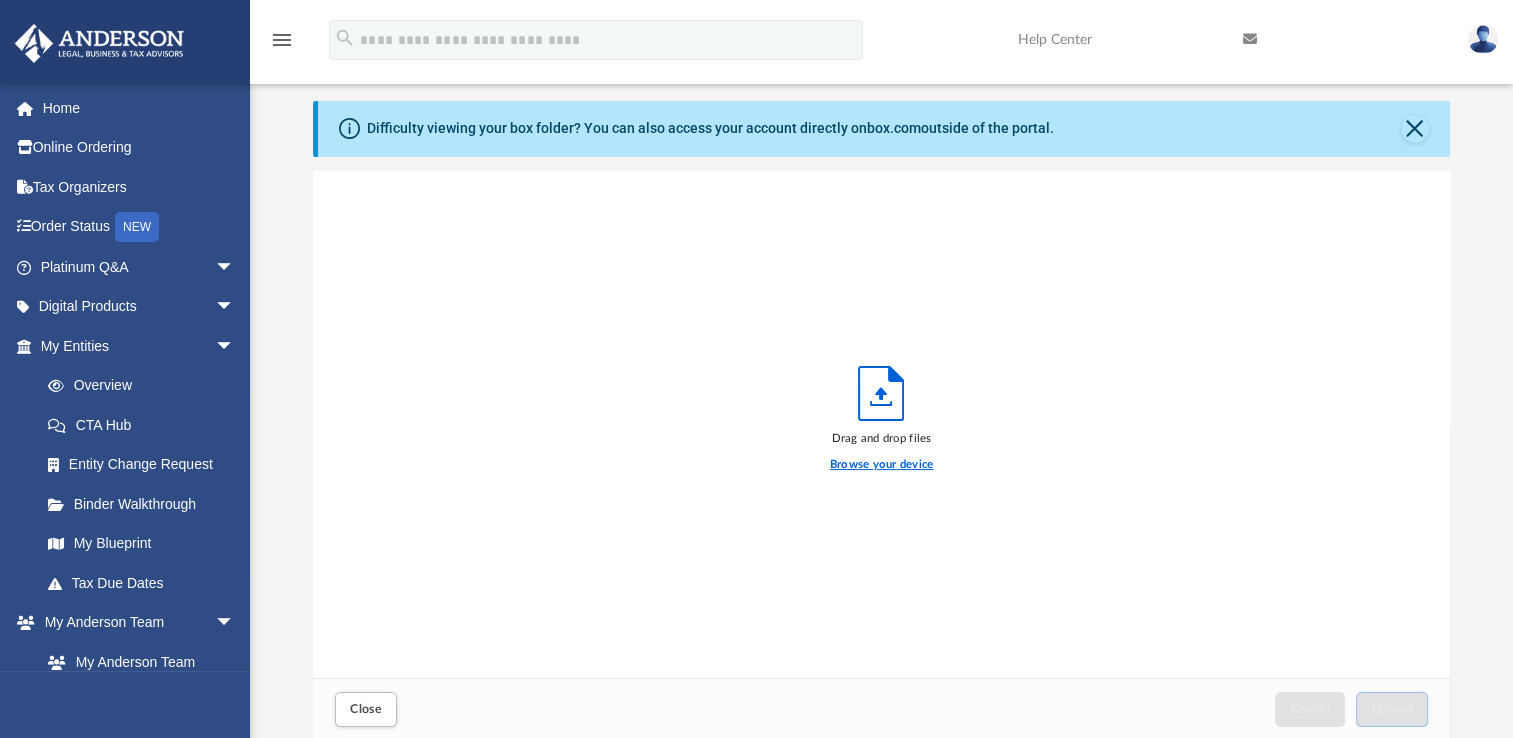 click on "Browse your device" at bounding box center (882, 465) 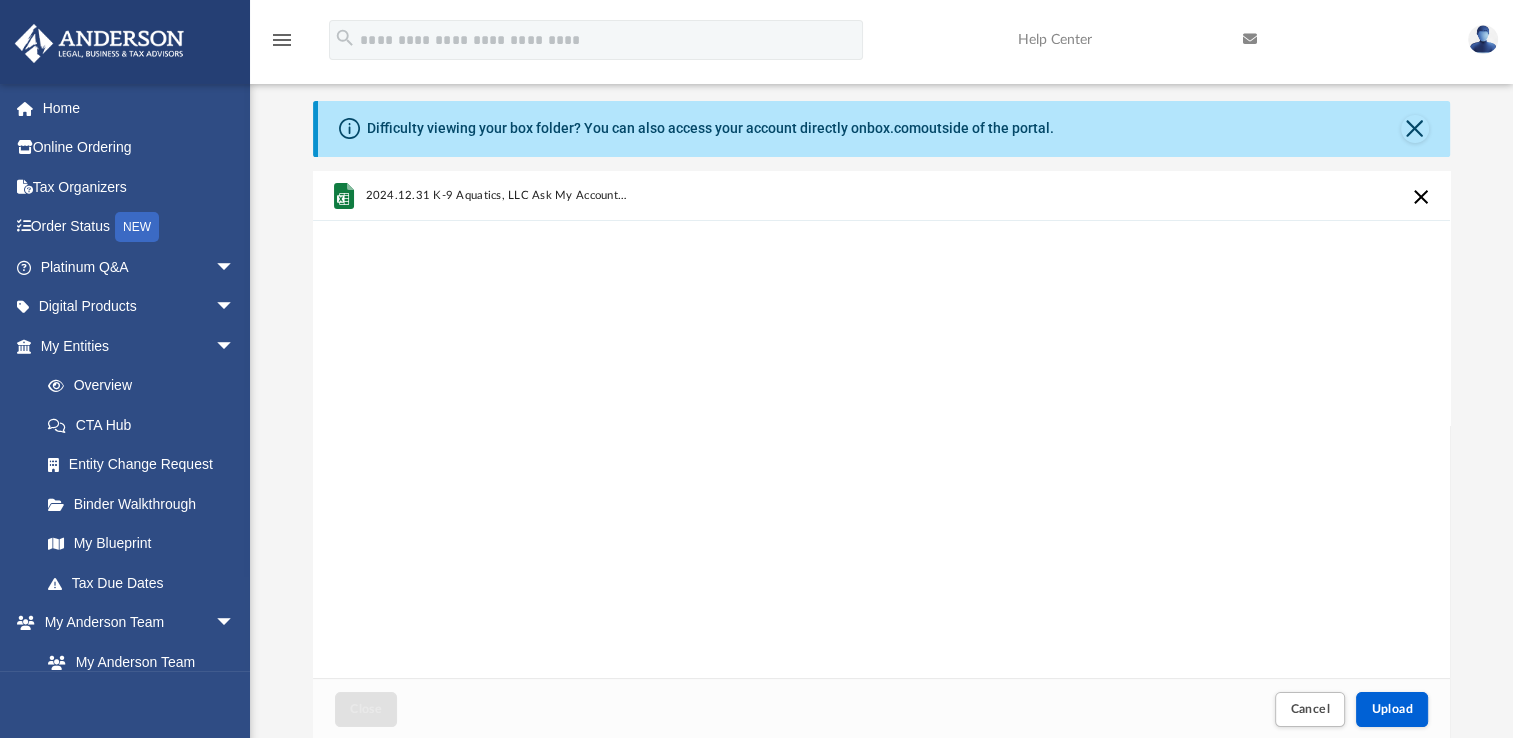 click on "2024.12.31 K-9 Aquatics, LLC Ask My Accountant.xlsx" at bounding box center (497, 194) 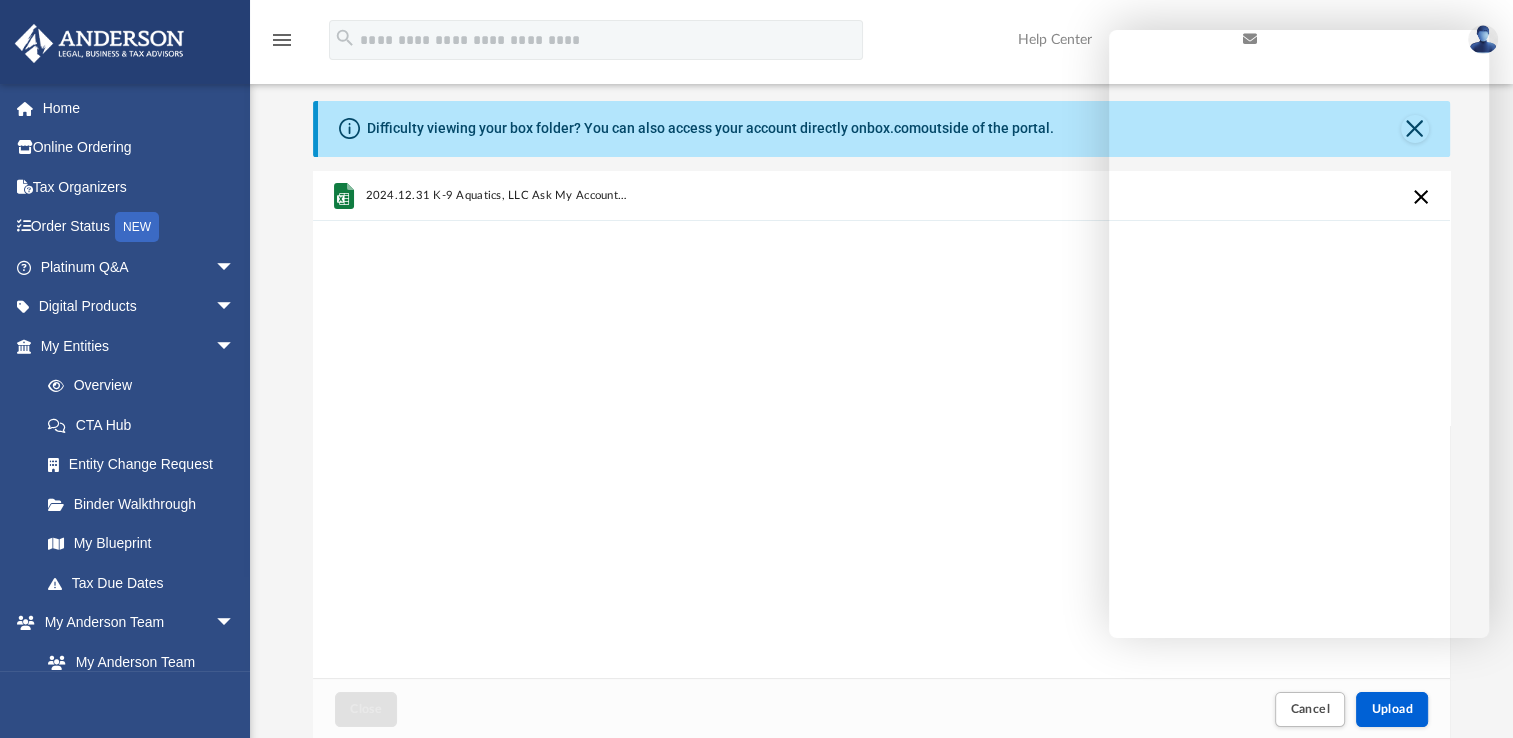 click on "2024.12.31 K-9 Aquatics, LLC Ask My Accountant.xlsx" at bounding box center (881, 425) 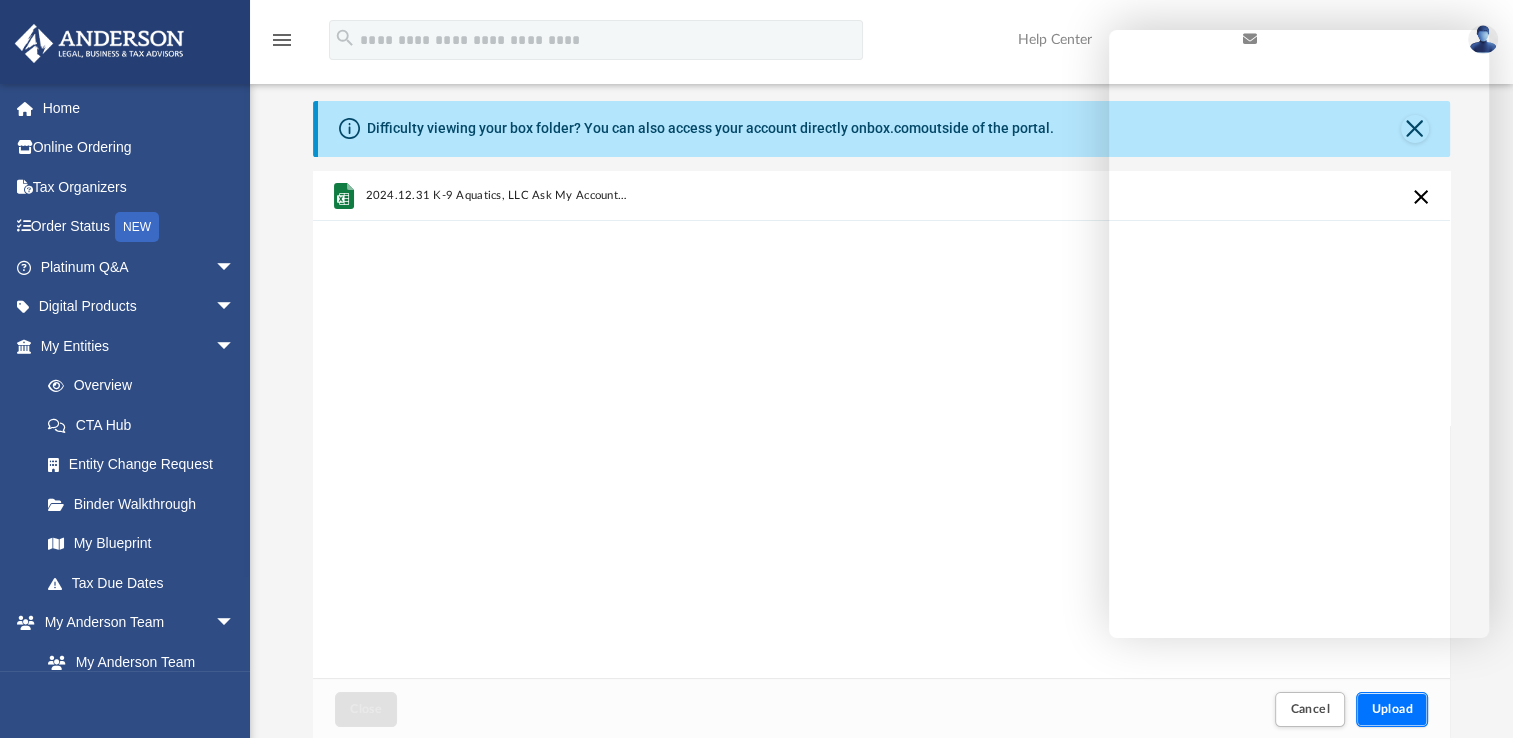 click on "Upload" at bounding box center [1392, 709] 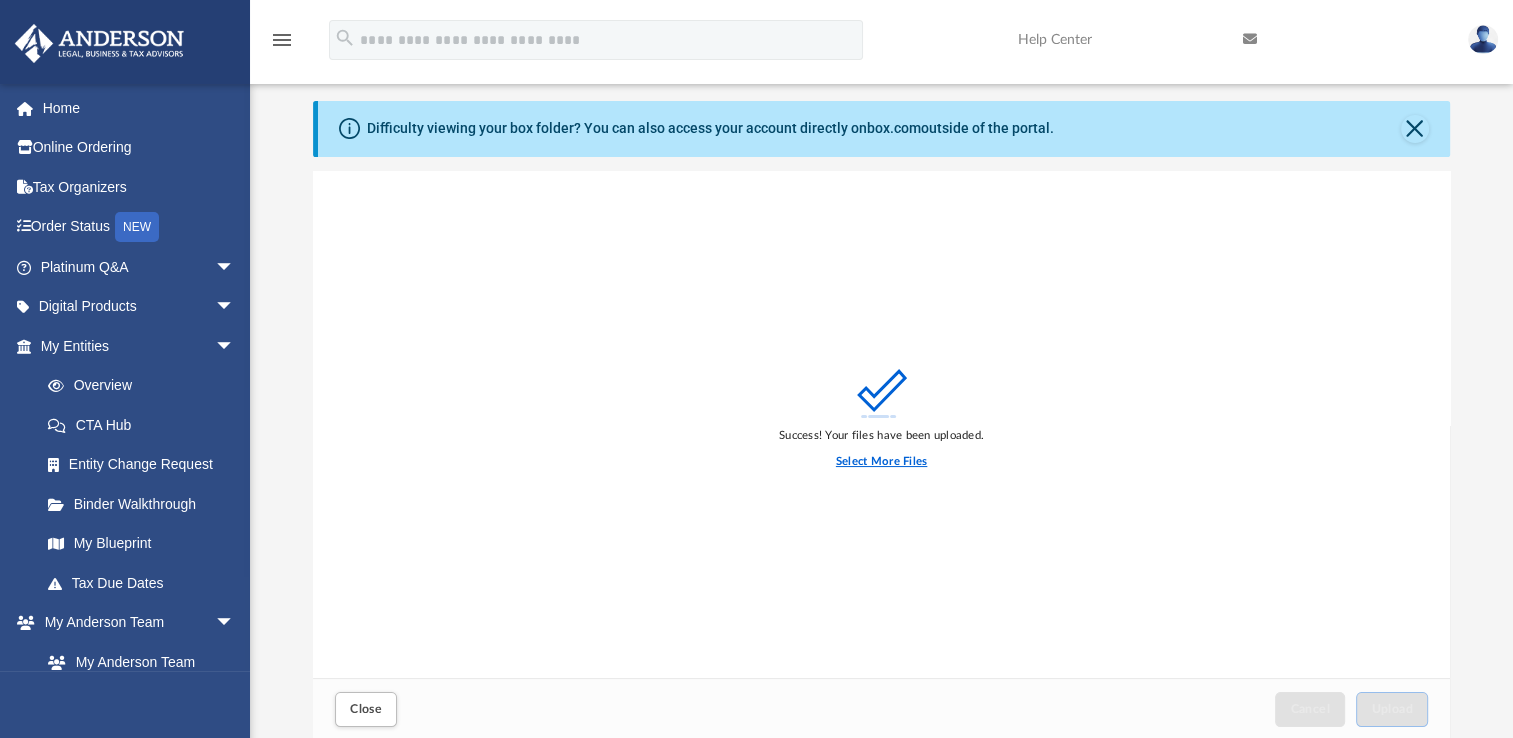 click on "Select More Files" at bounding box center [881, 462] 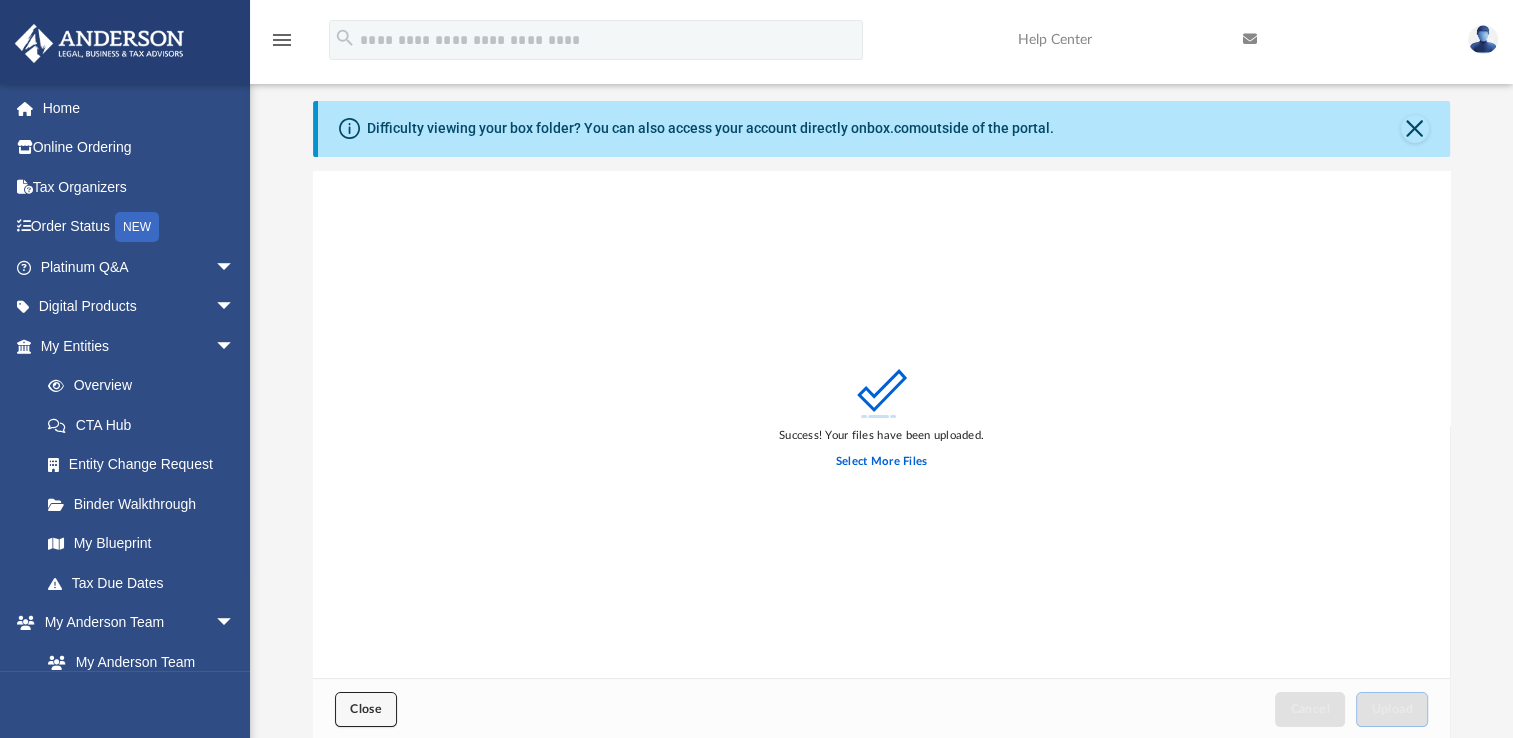click on "Close" at bounding box center (366, 709) 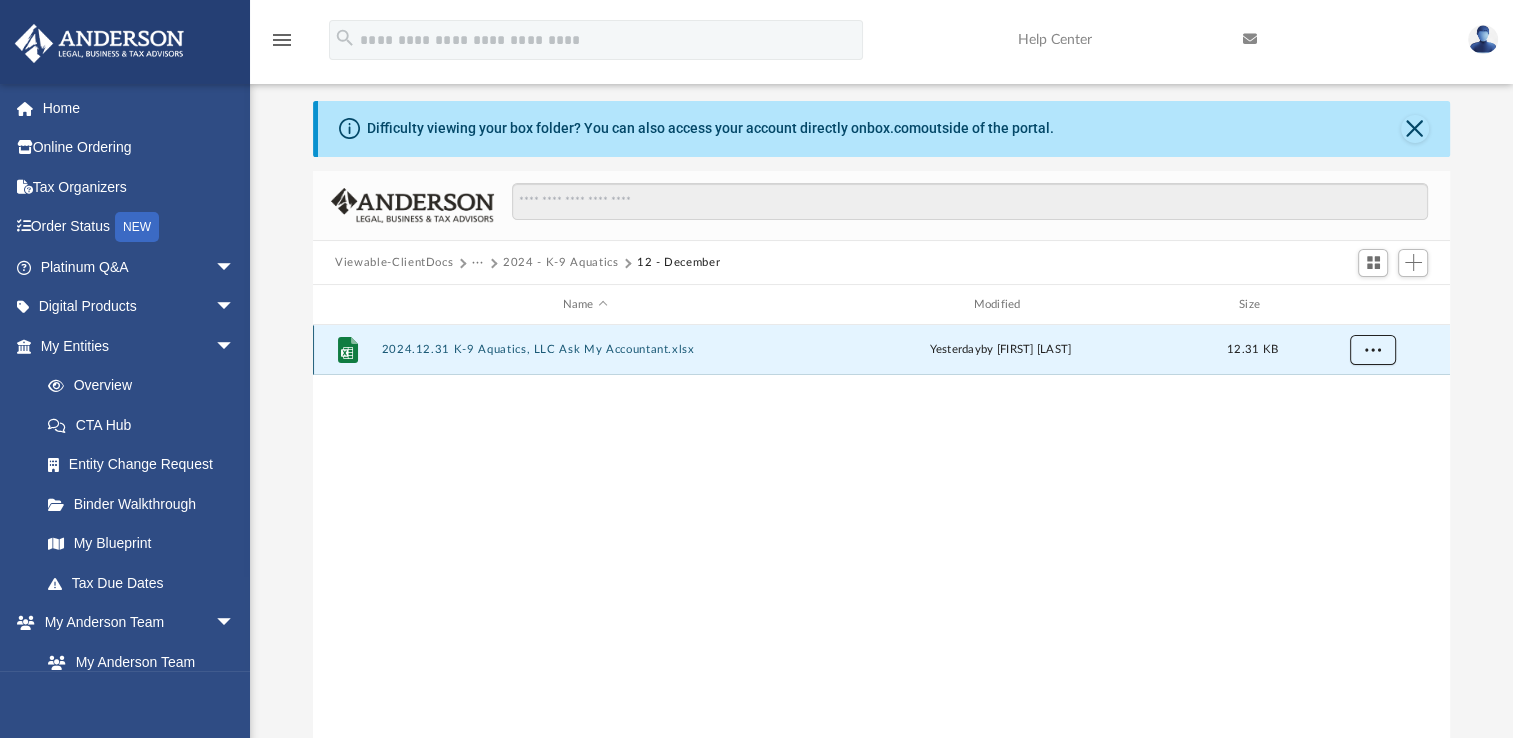 click at bounding box center (1373, 350) 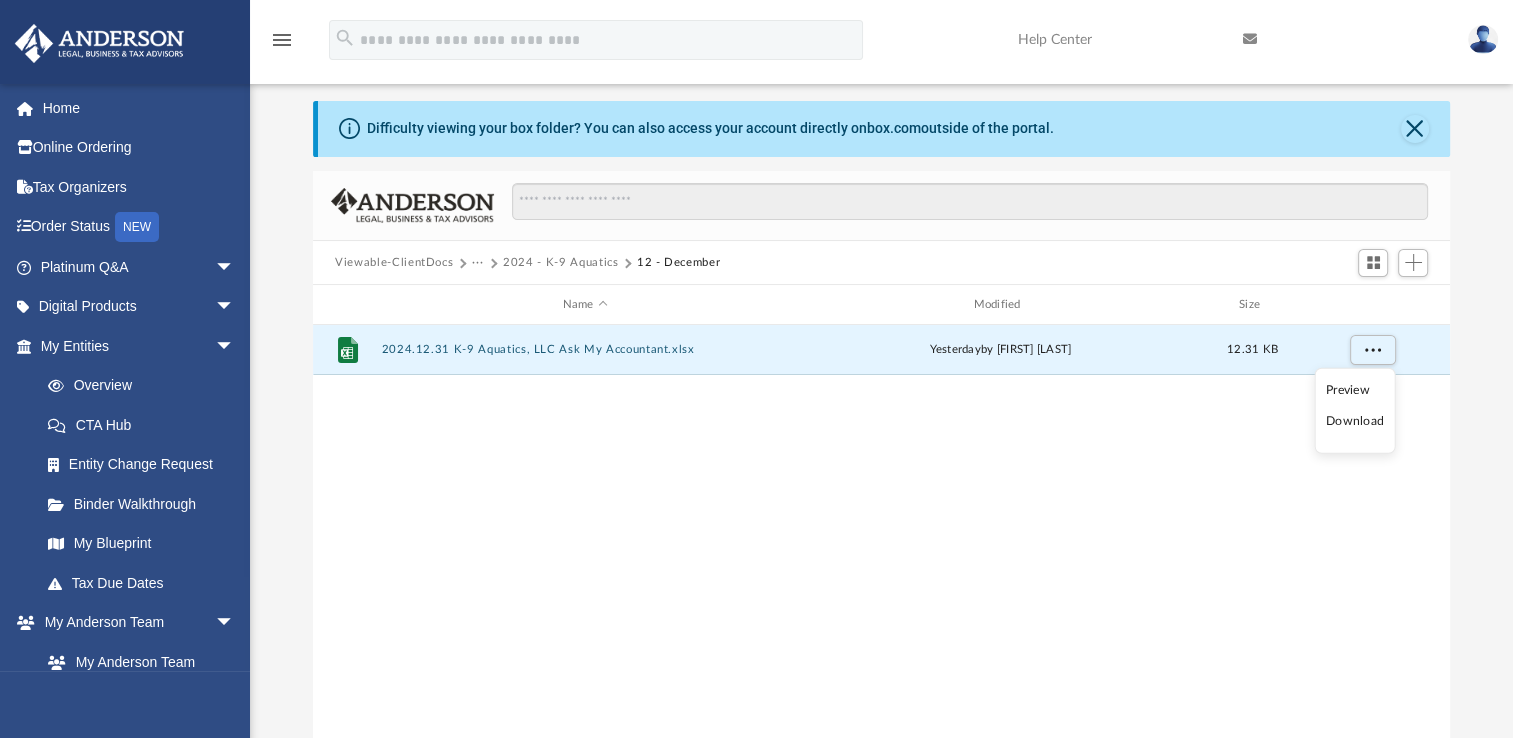 click on "Preview Download" at bounding box center (1354, 411) 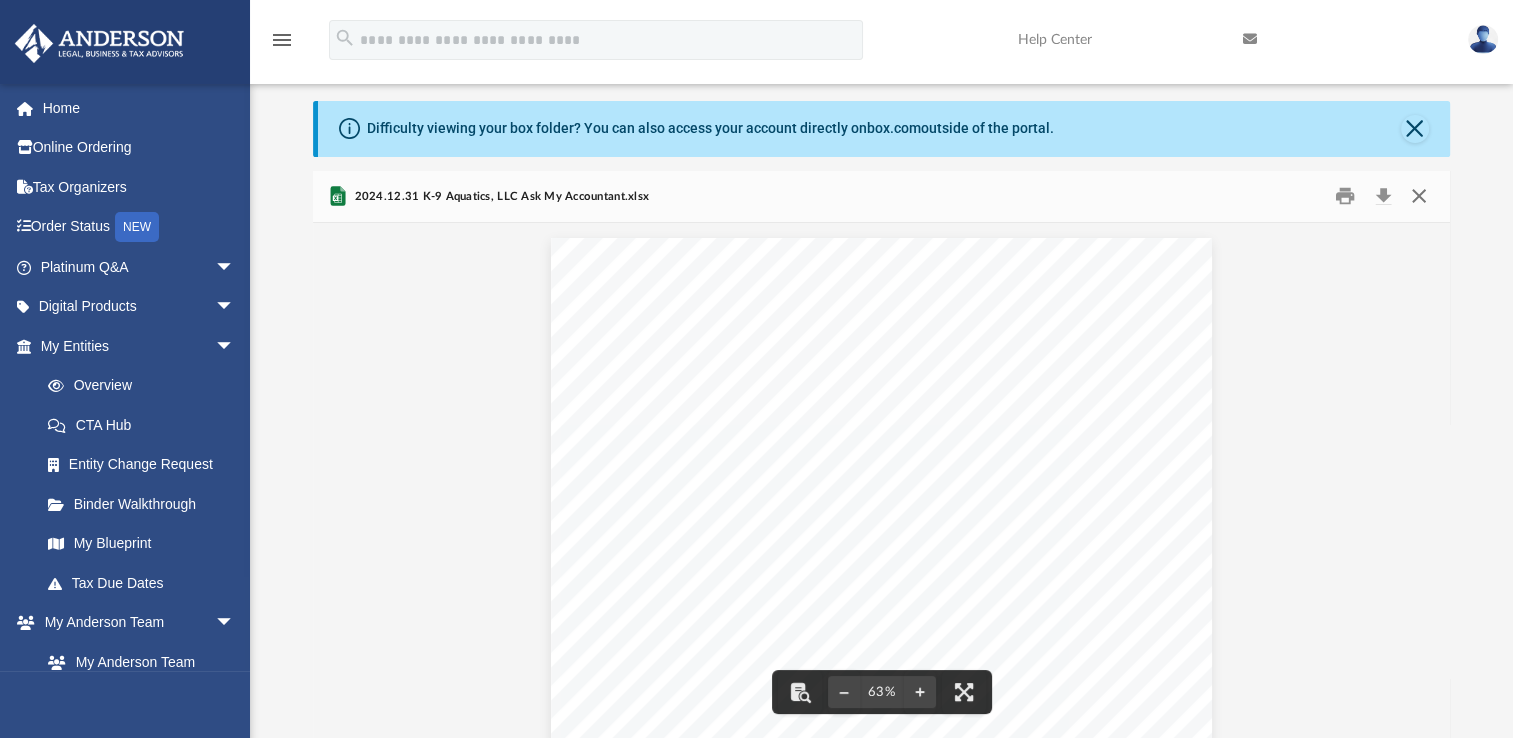 click at bounding box center (1418, 196) 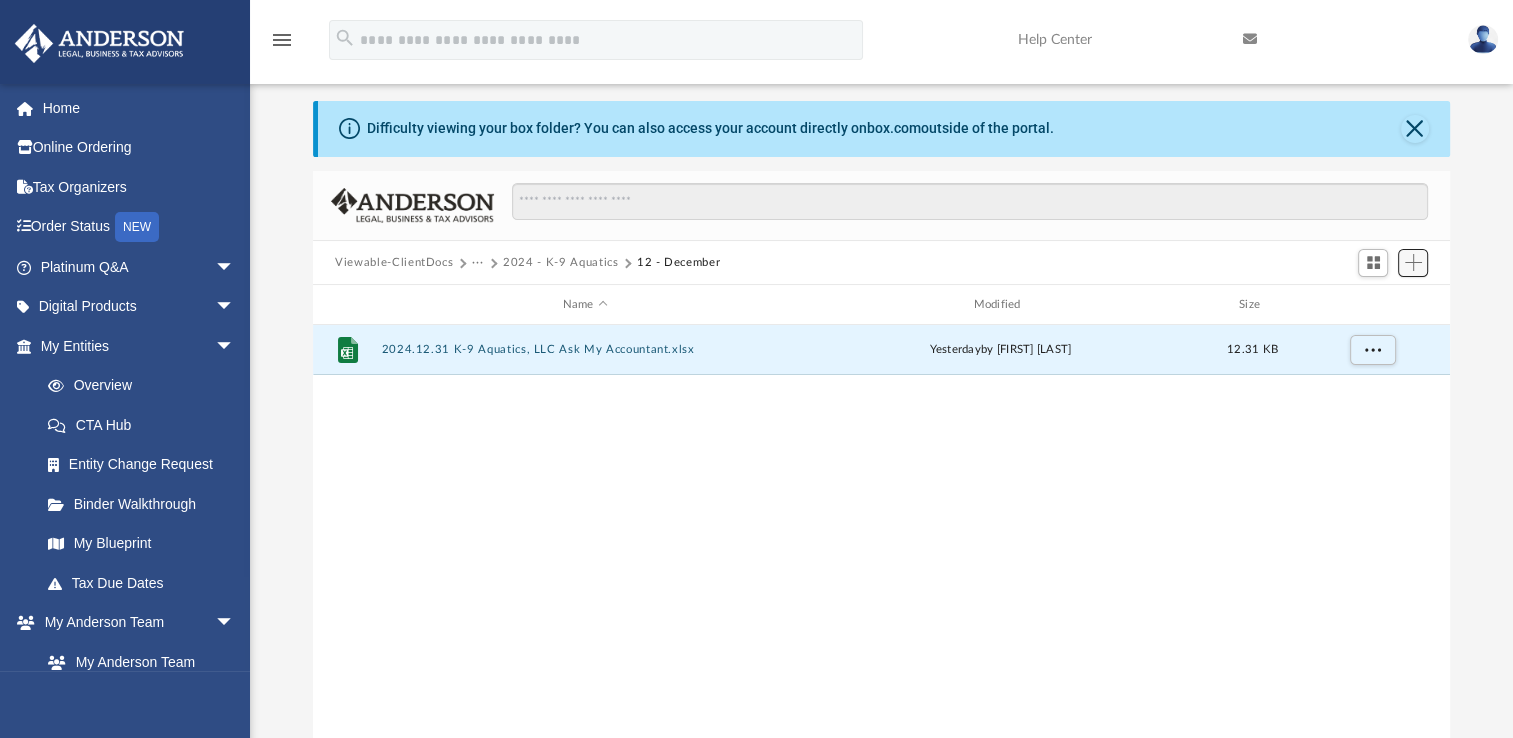 click at bounding box center [1413, 263] 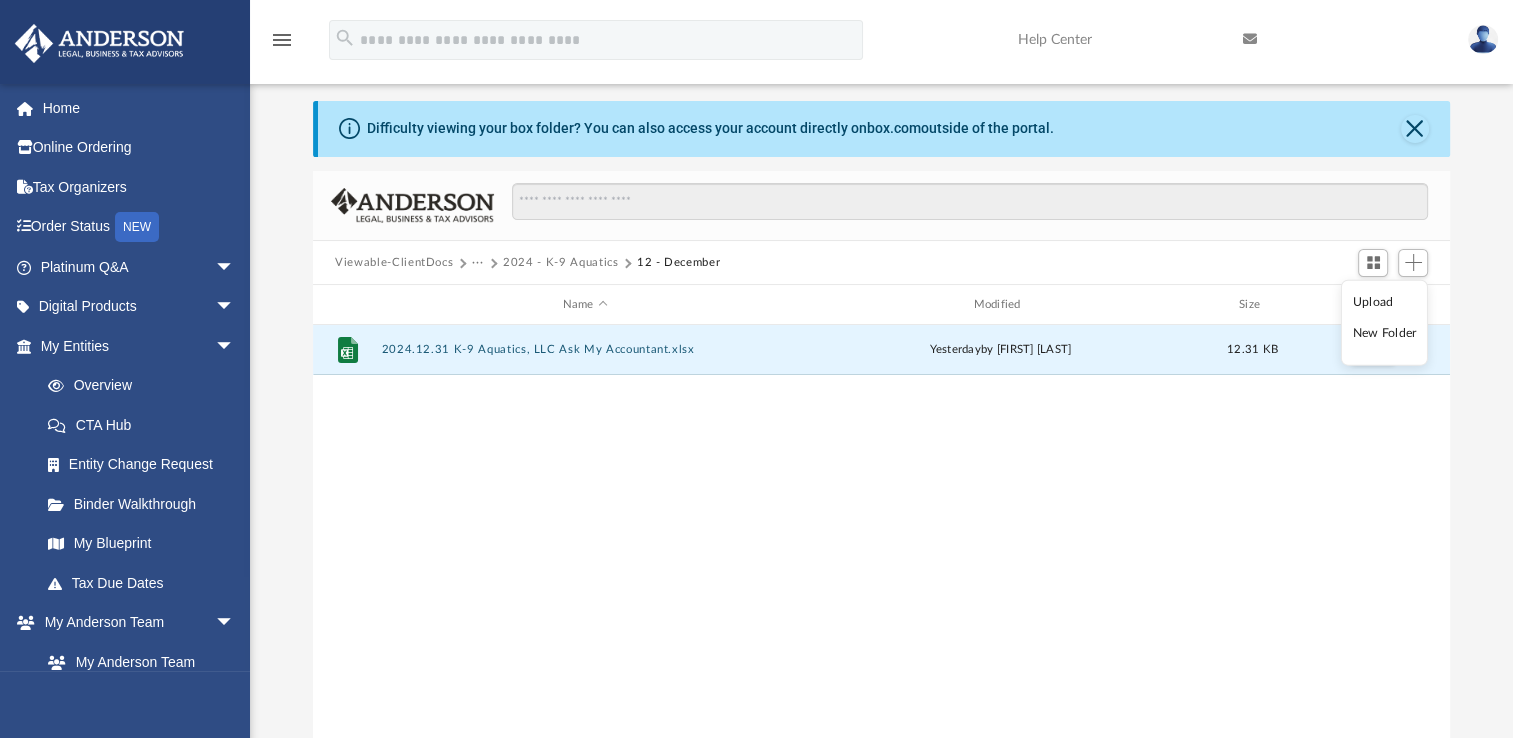 click on "Upload" at bounding box center (1385, 301) 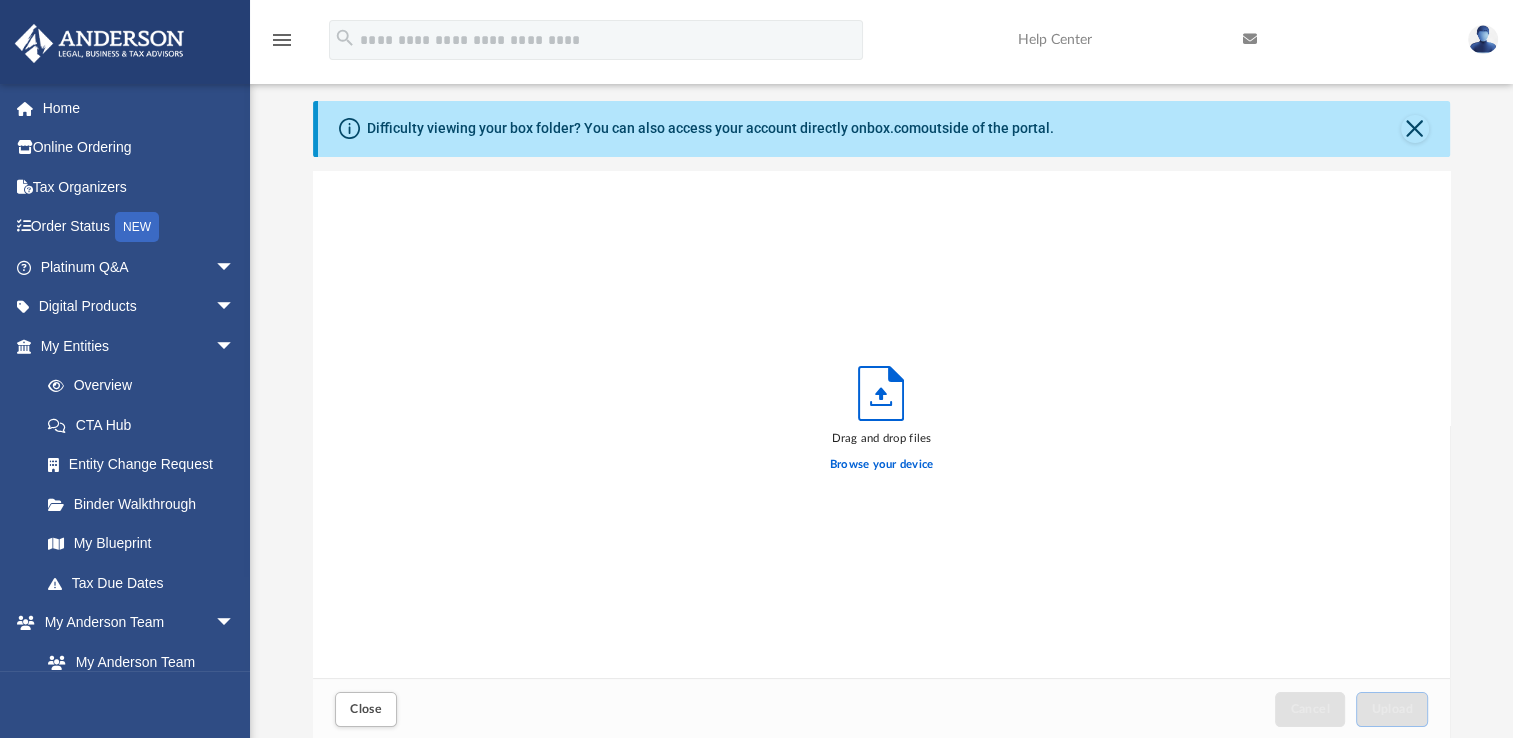 scroll, scrollTop: 16, scrollLeft: 16, axis: both 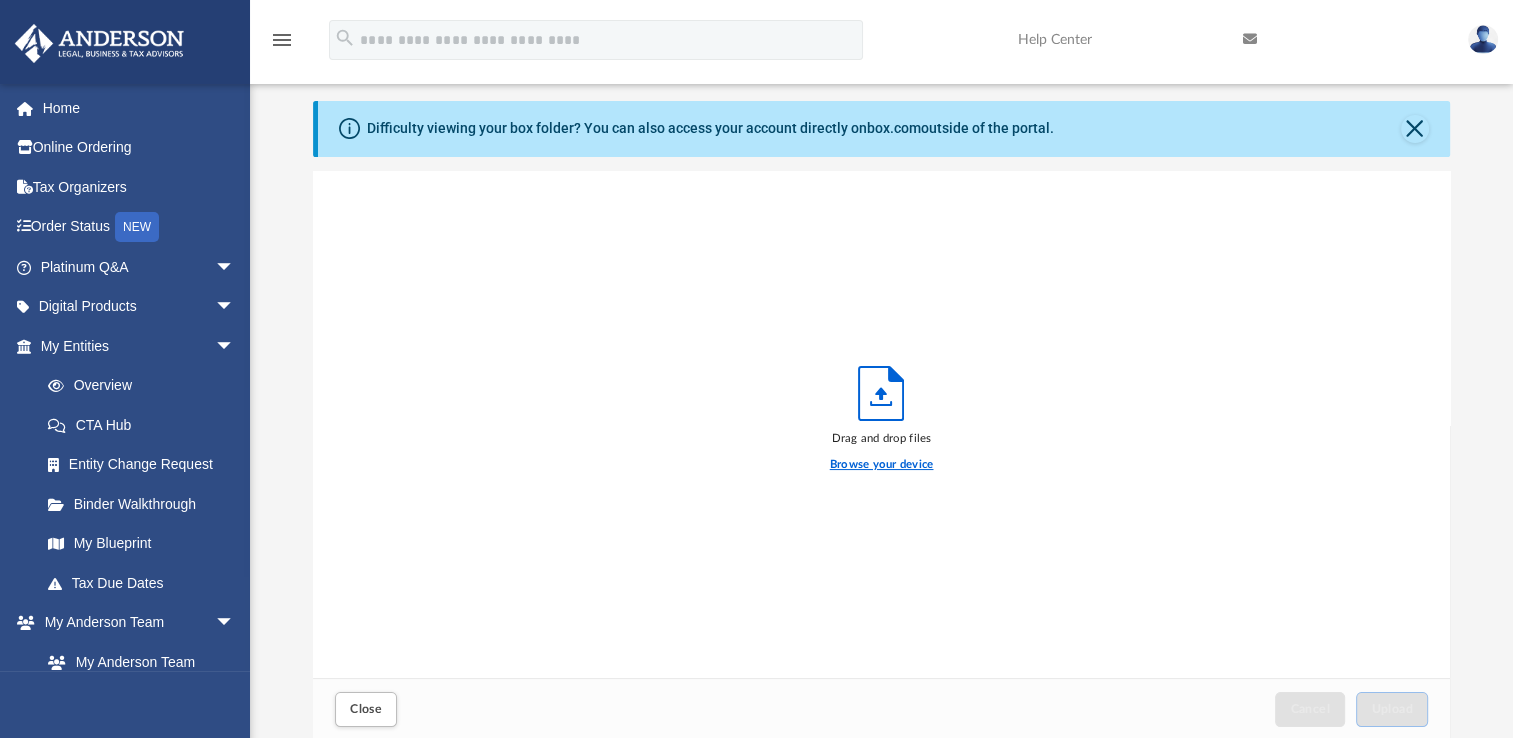 click on "Browse your device" at bounding box center [882, 465] 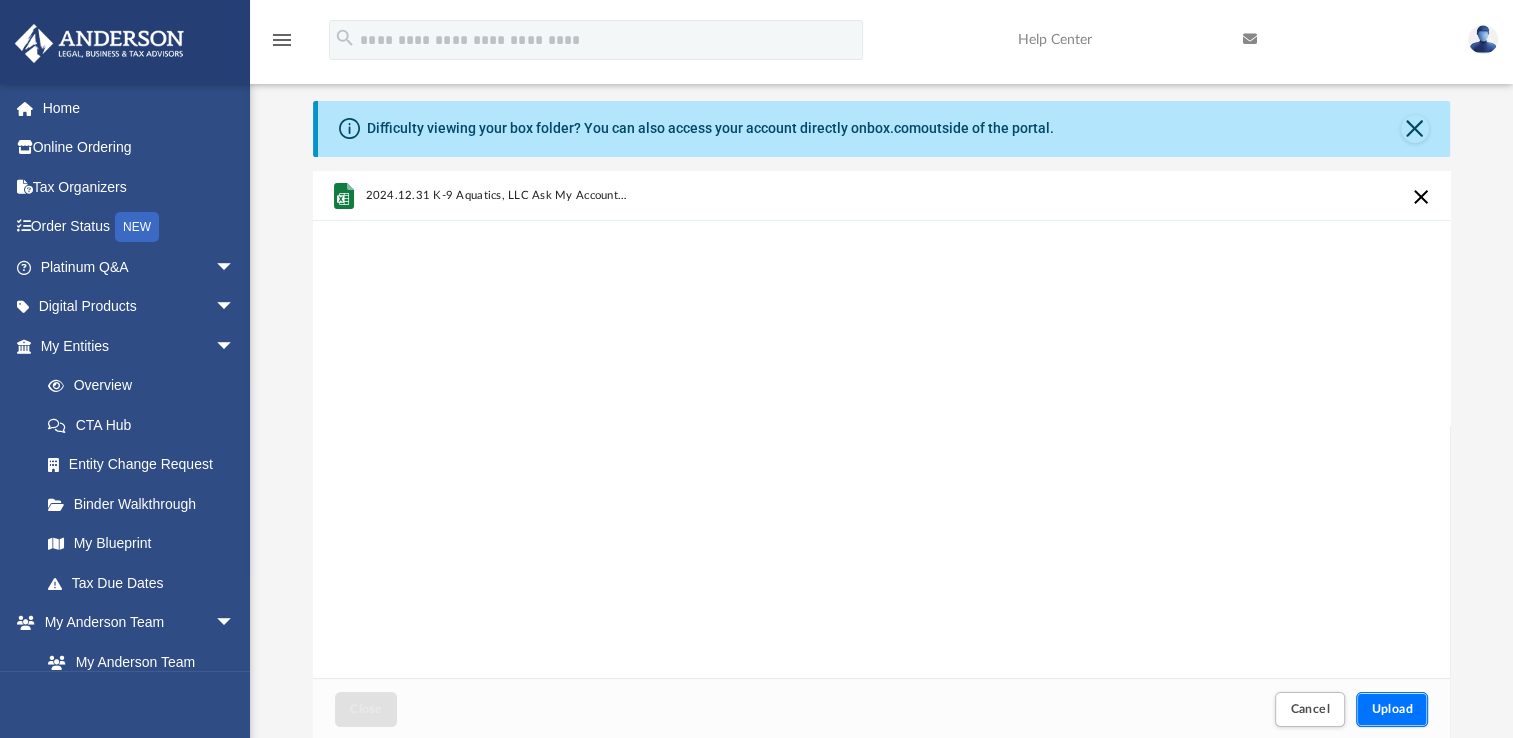 click on "Upload" at bounding box center (1392, 709) 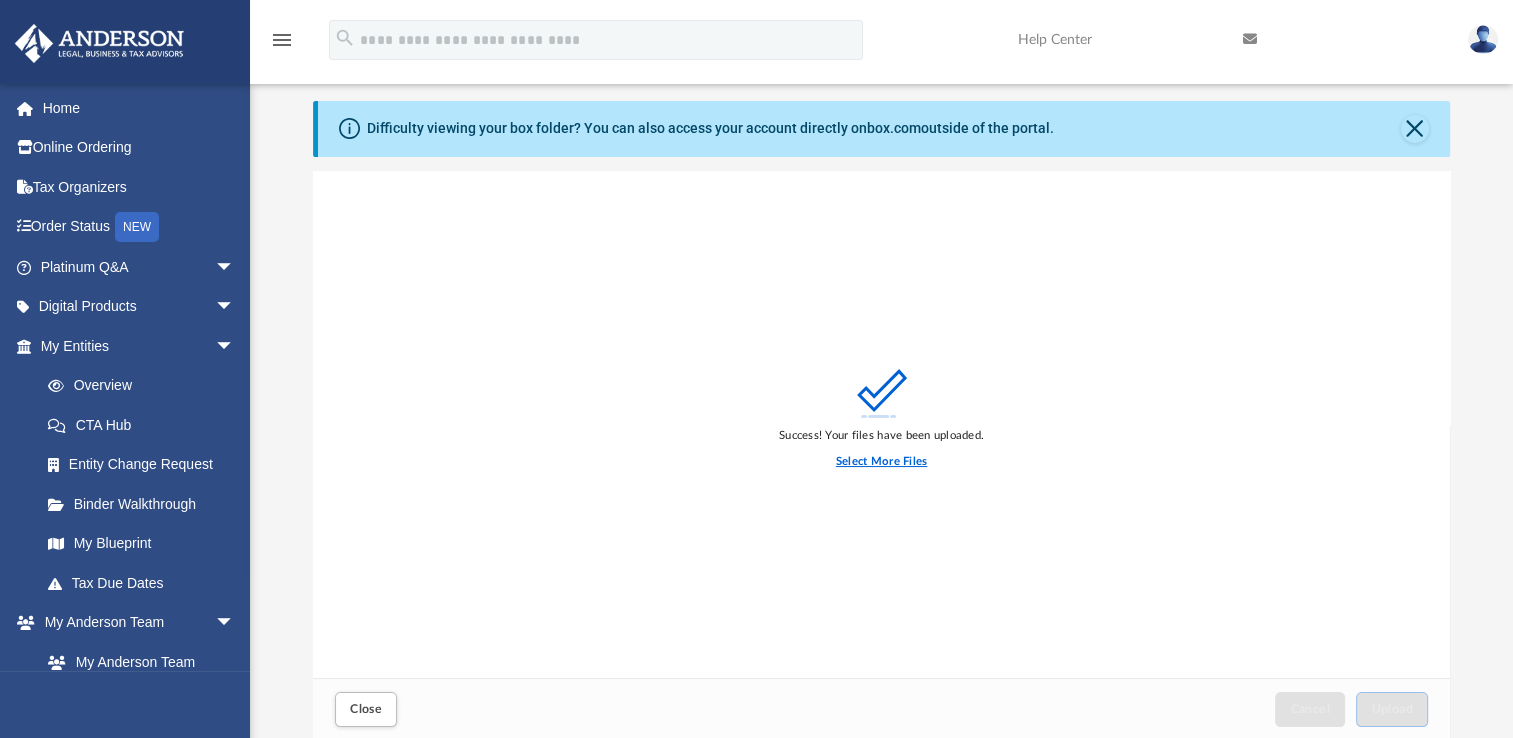 click on "Select More Files" at bounding box center (881, 462) 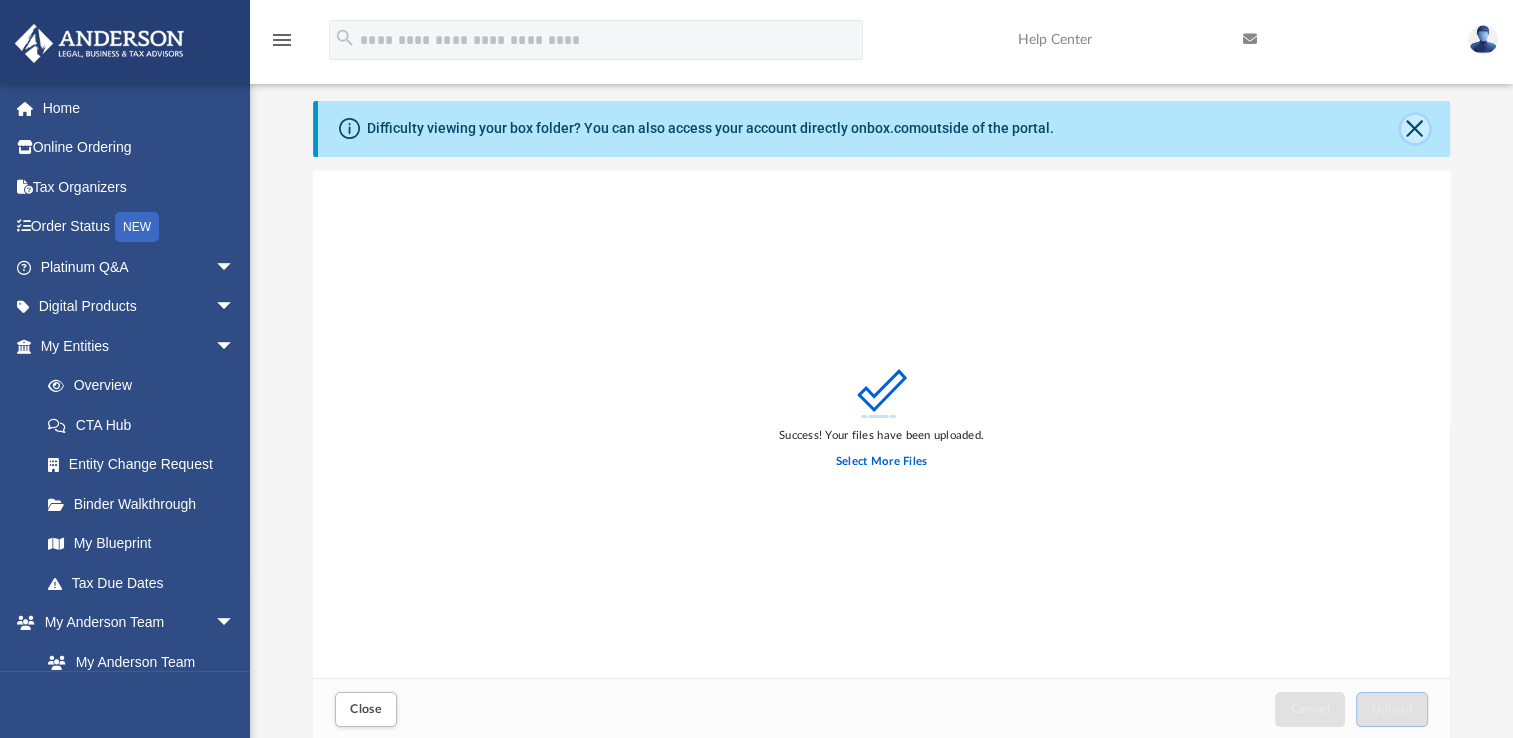 click 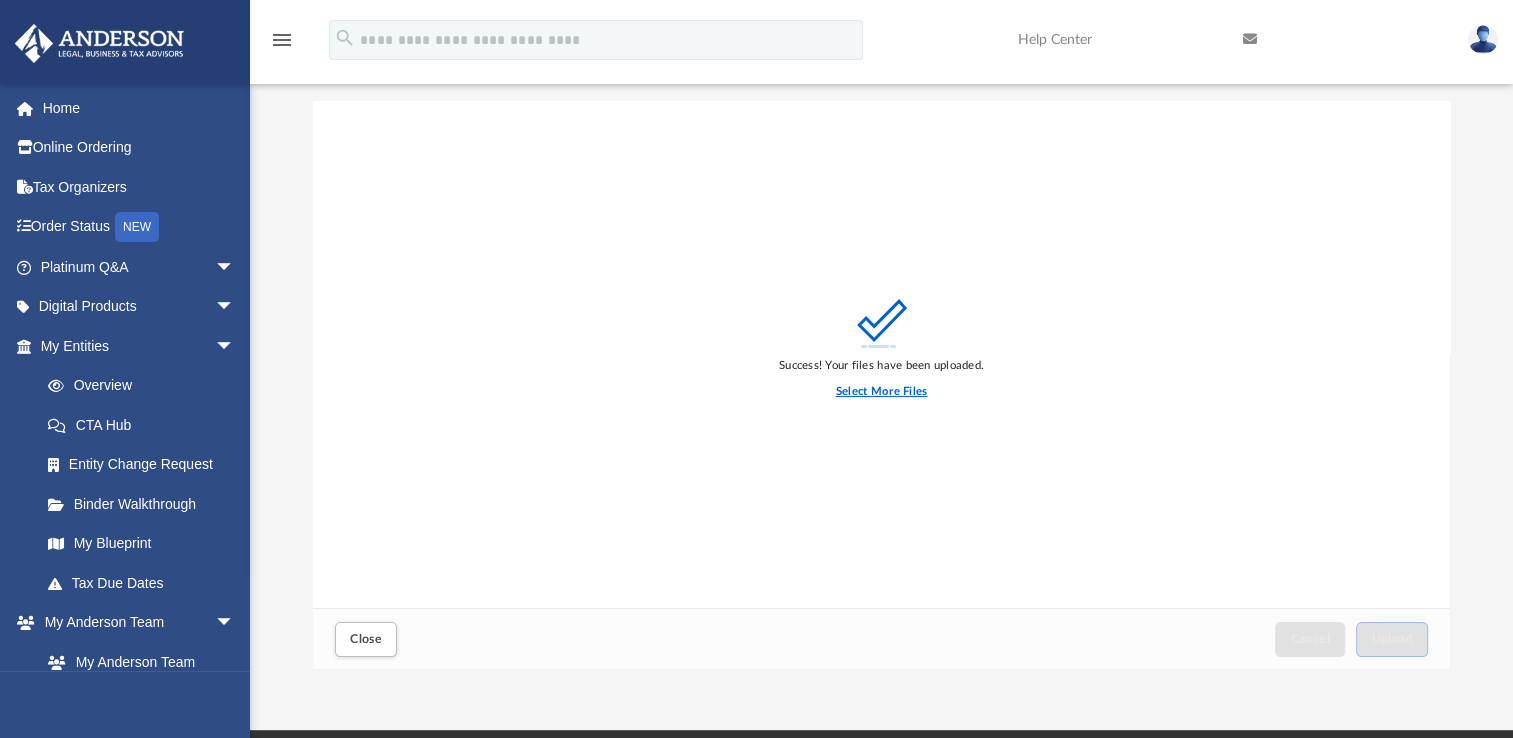 click on "Select More Files" at bounding box center [881, 392] 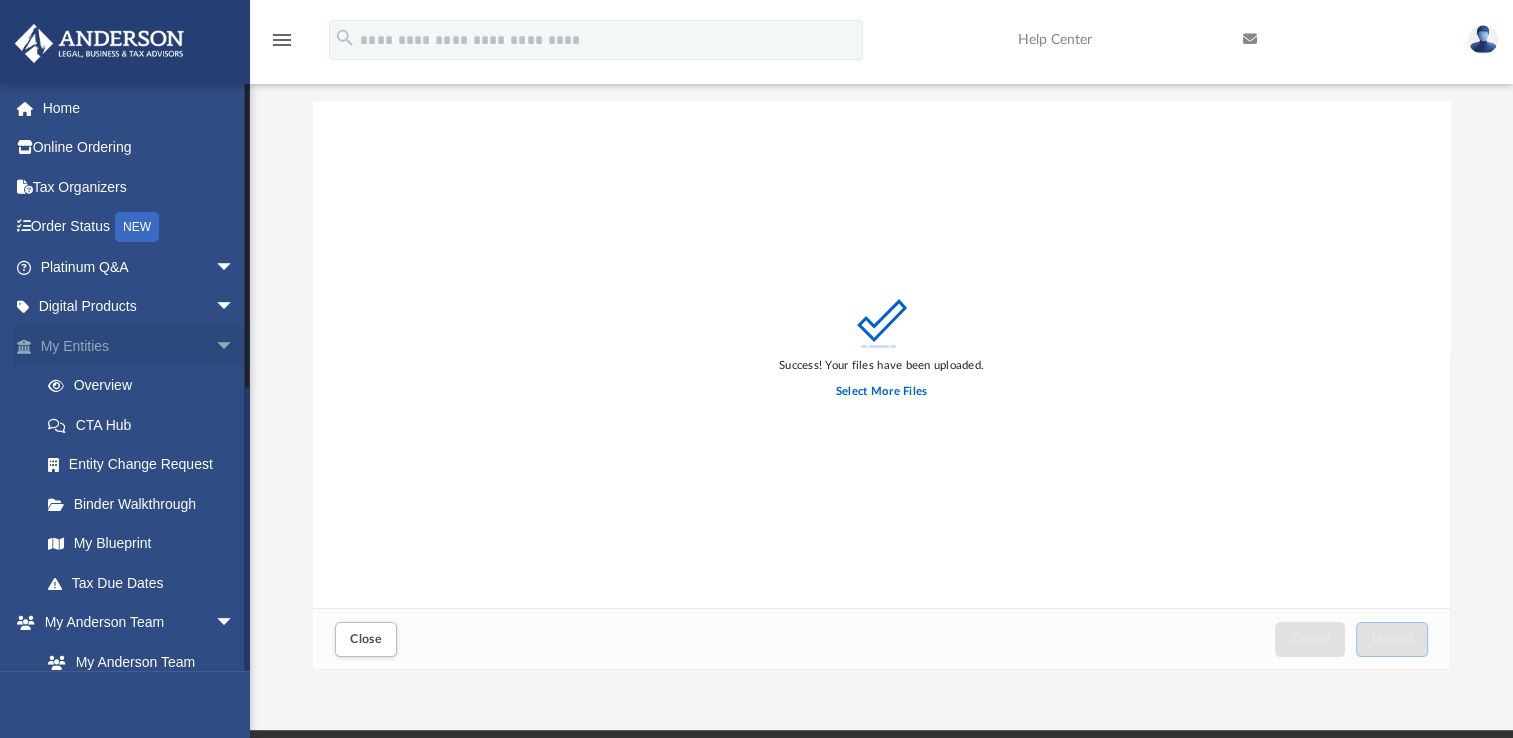 click on "My Entities arrow_drop_down" at bounding box center (139, 346) 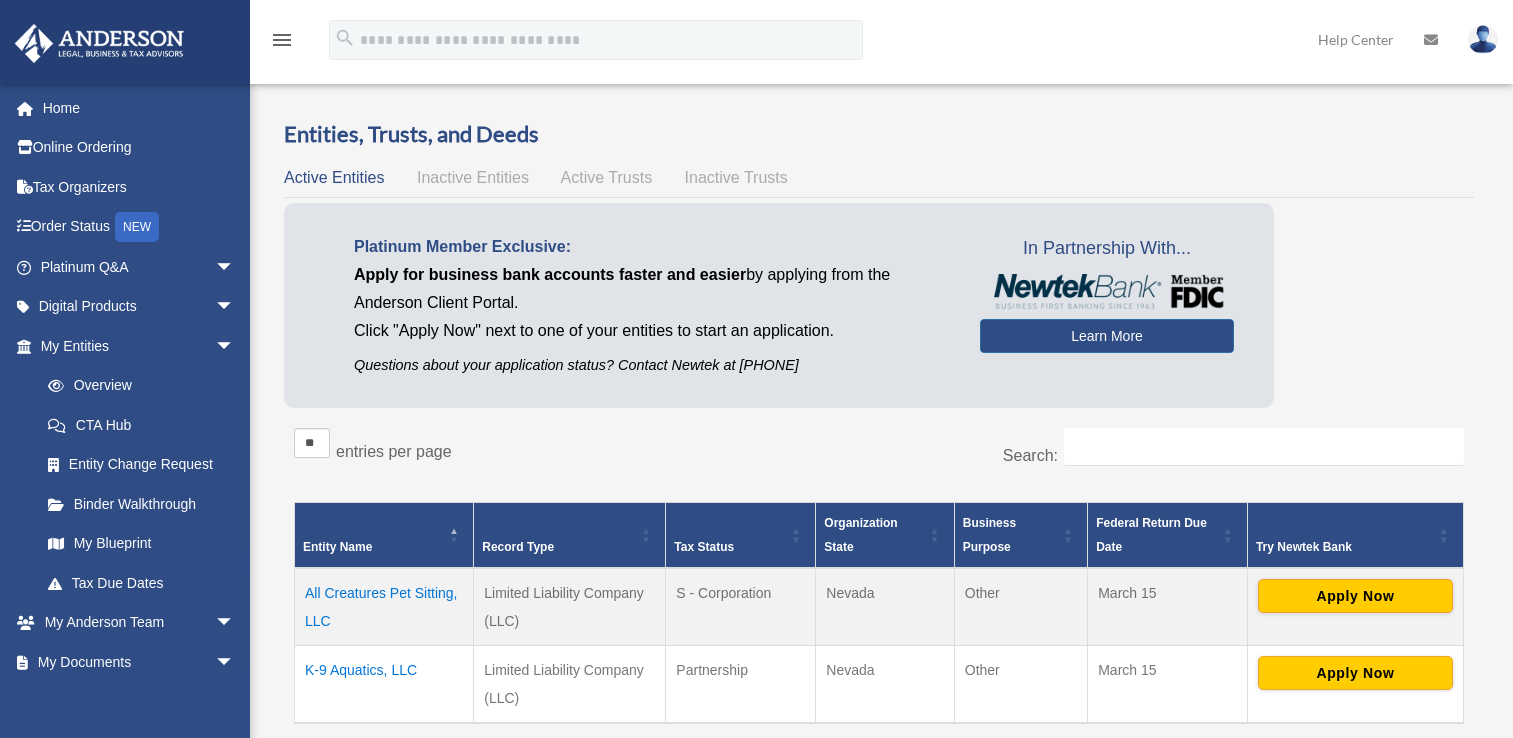 scroll, scrollTop: 0, scrollLeft: 0, axis: both 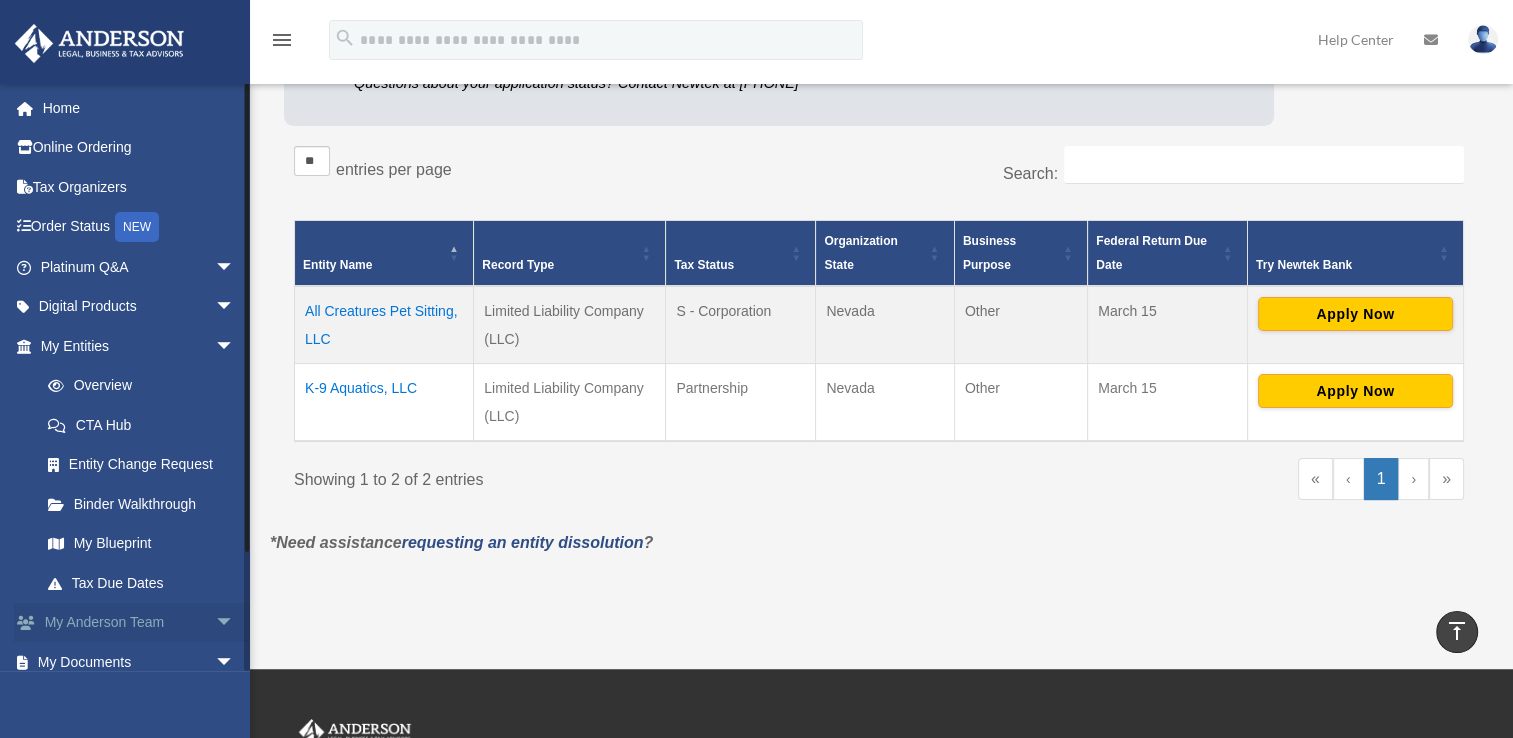 click on "My Anderson Team arrow_drop_down" at bounding box center (139, 623) 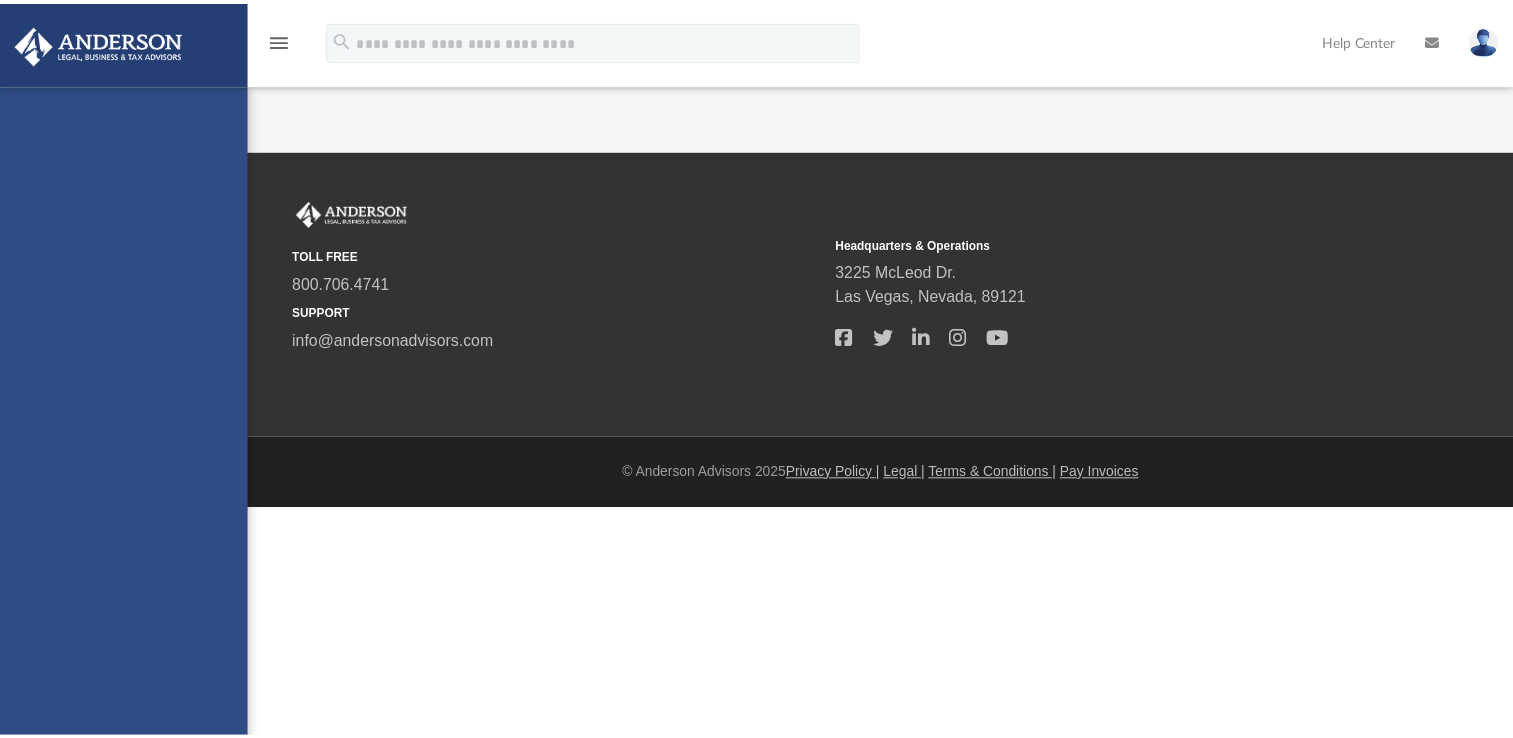 scroll, scrollTop: 0, scrollLeft: 0, axis: both 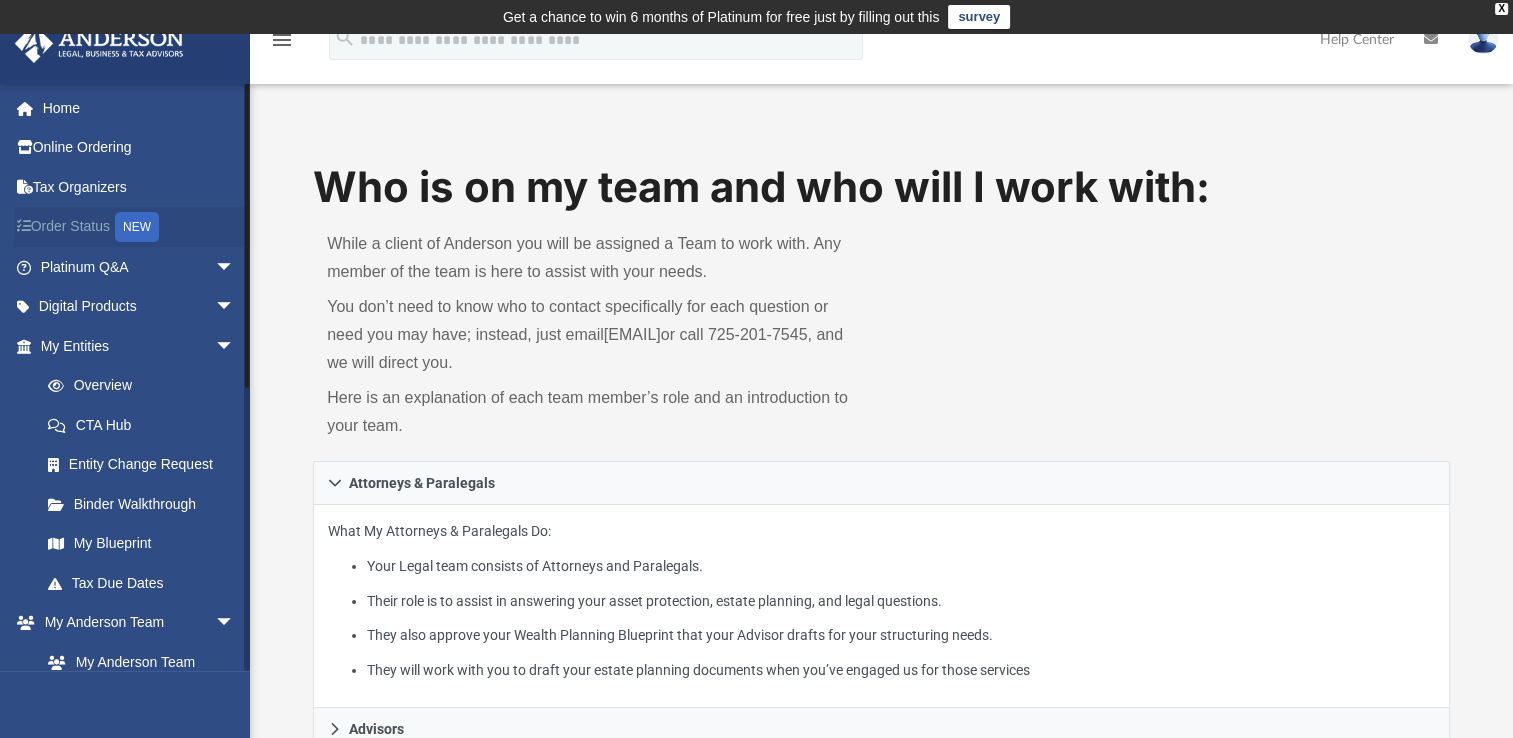 click on "Order Status  NEW" at bounding box center (139, 227) 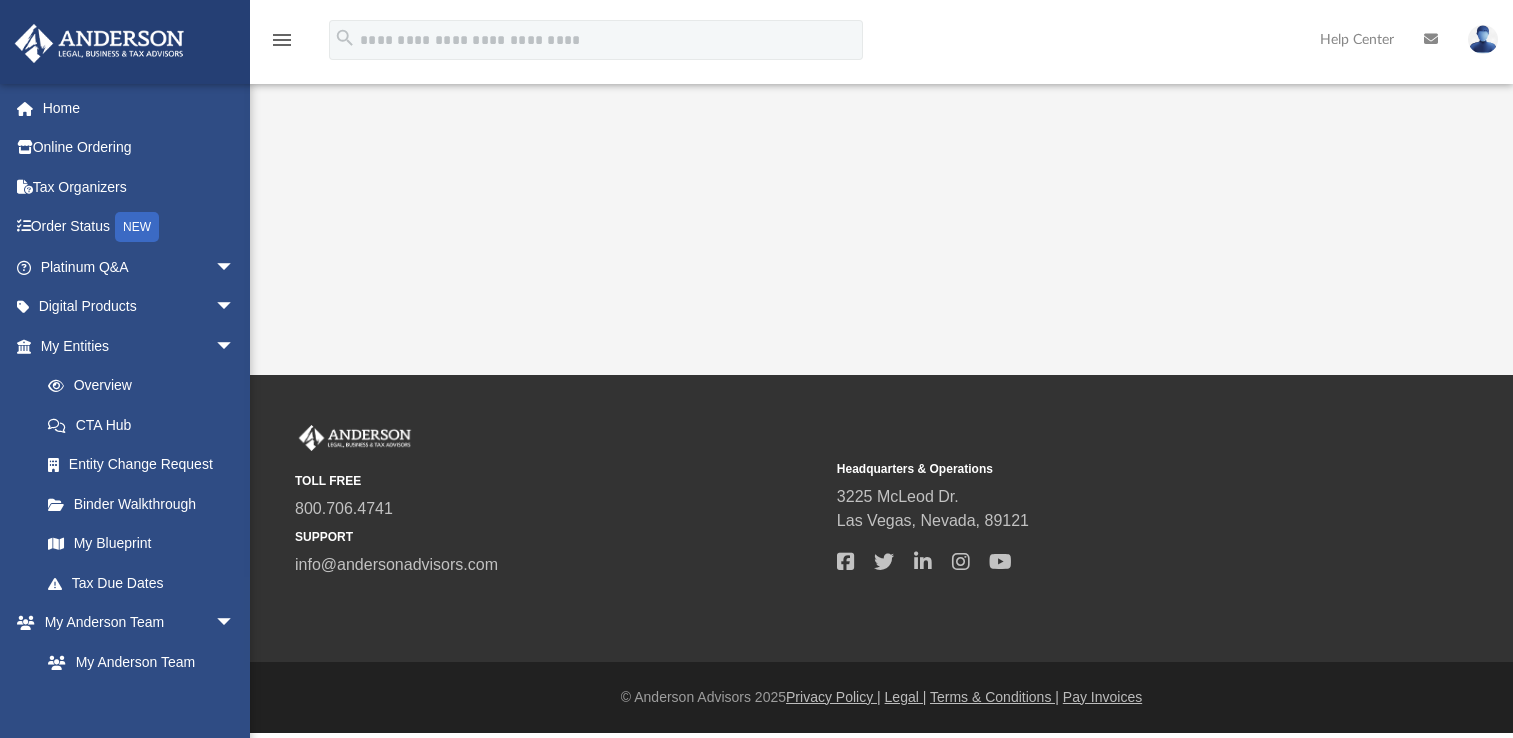 scroll, scrollTop: 0, scrollLeft: 0, axis: both 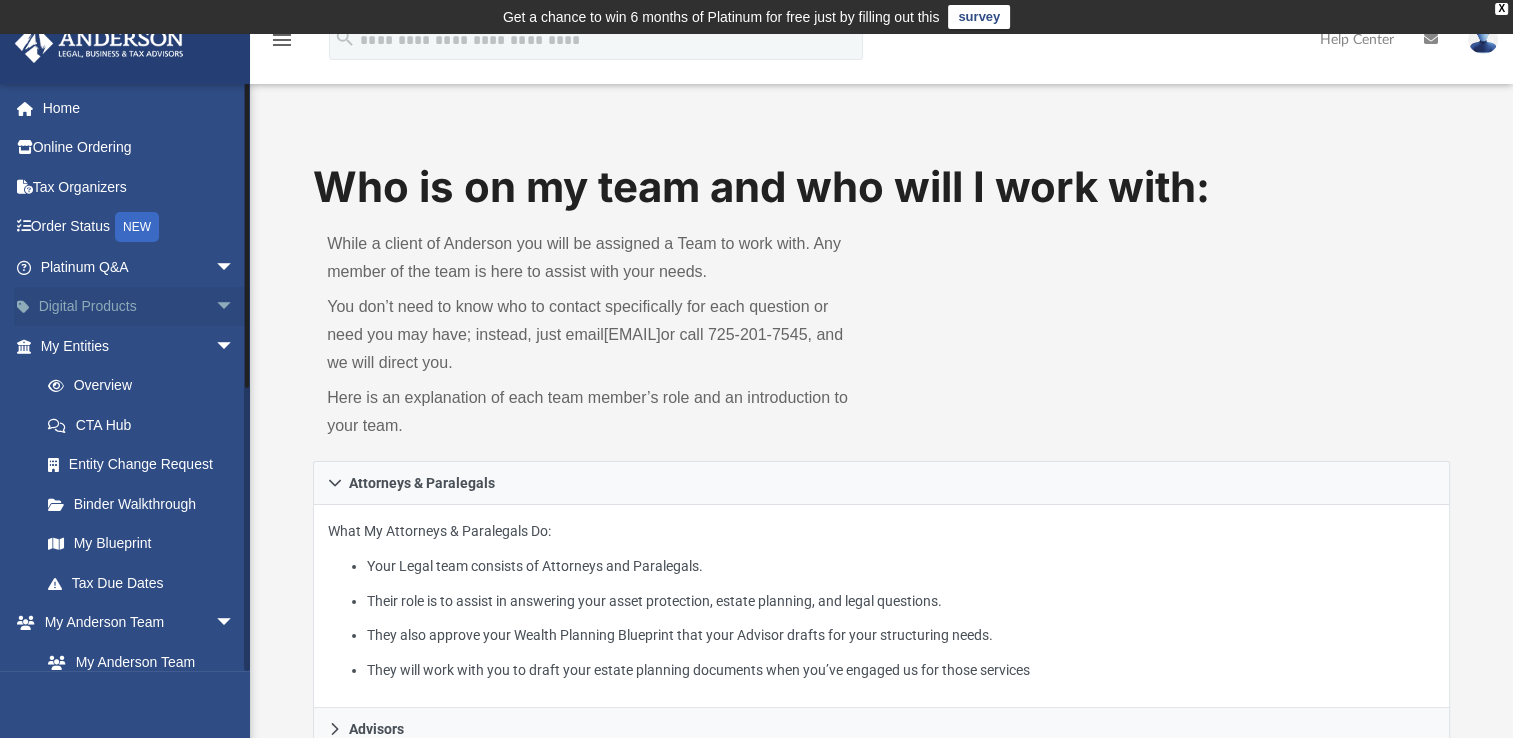 click on "arrow_drop_down" at bounding box center (235, 307) 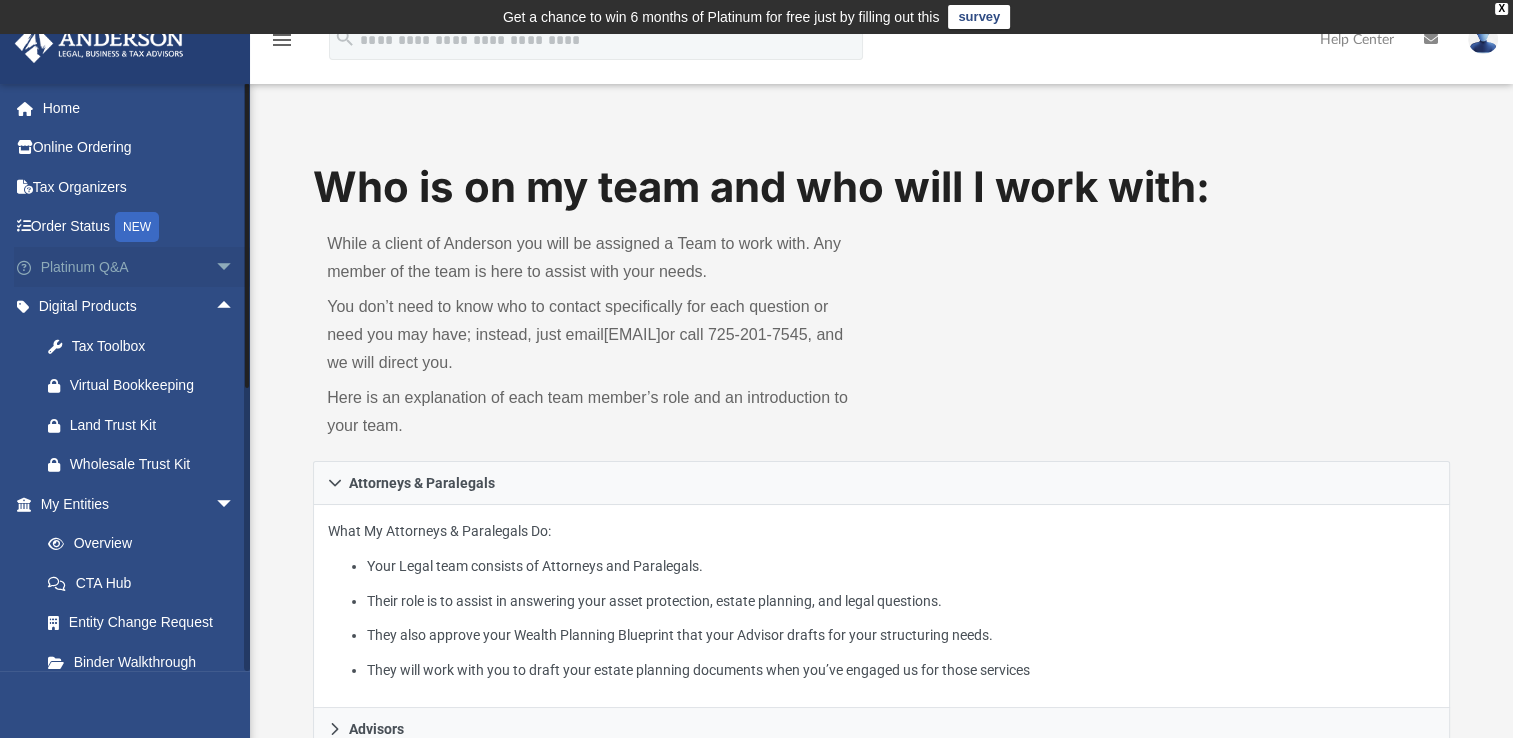 click on "arrow_drop_down" at bounding box center [235, 267] 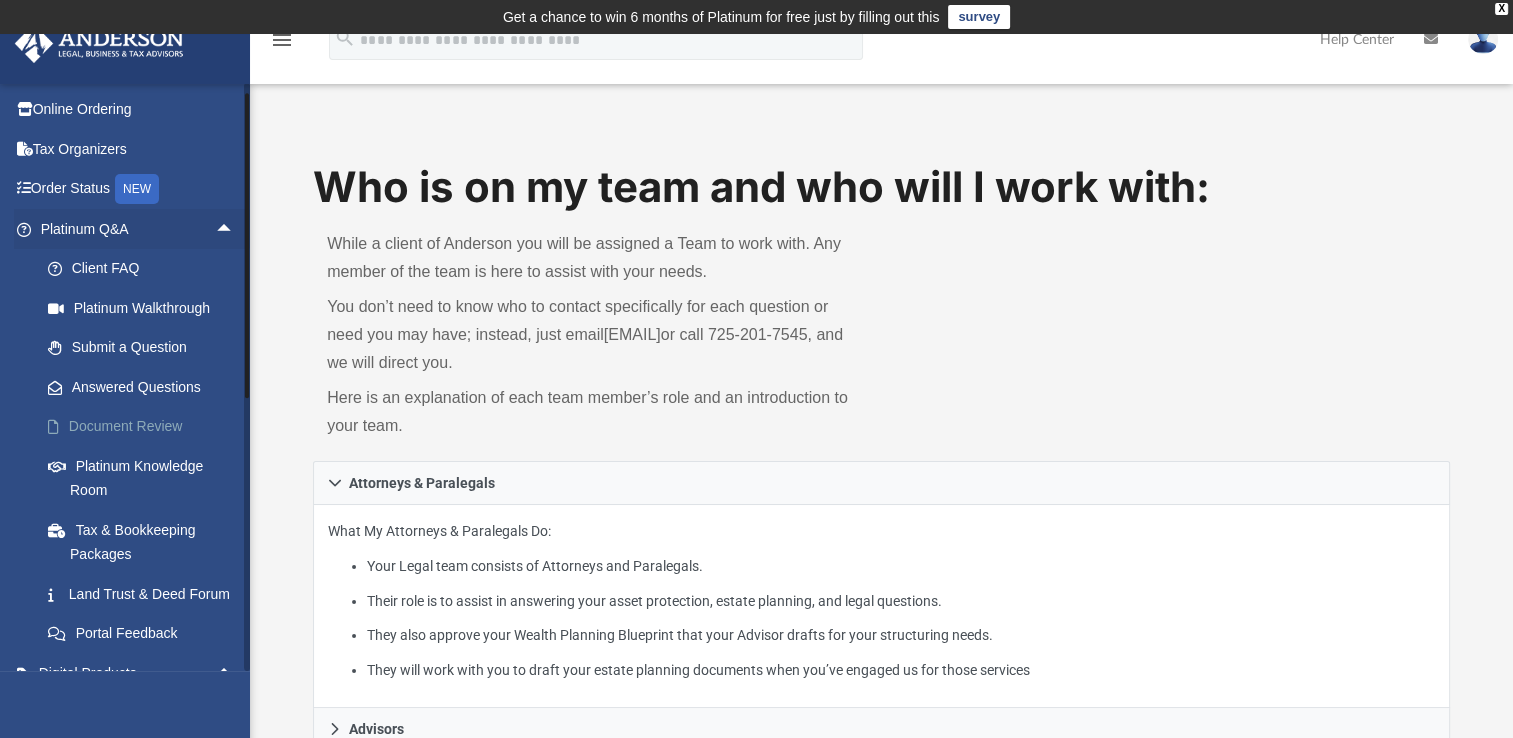 scroll, scrollTop: 40, scrollLeft: 0, axis: vertical 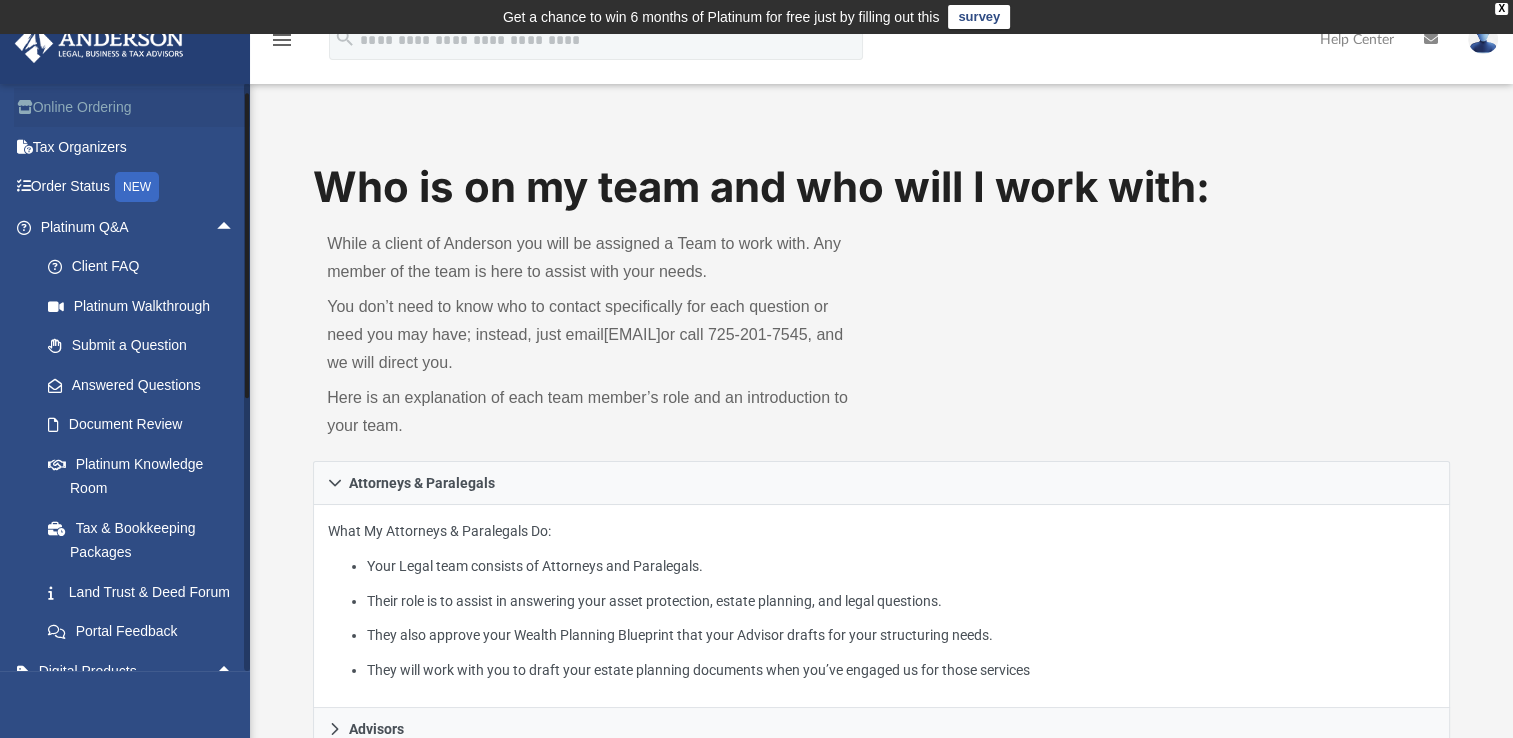 click on "Online Ordering" at bounding box center (139, 108) 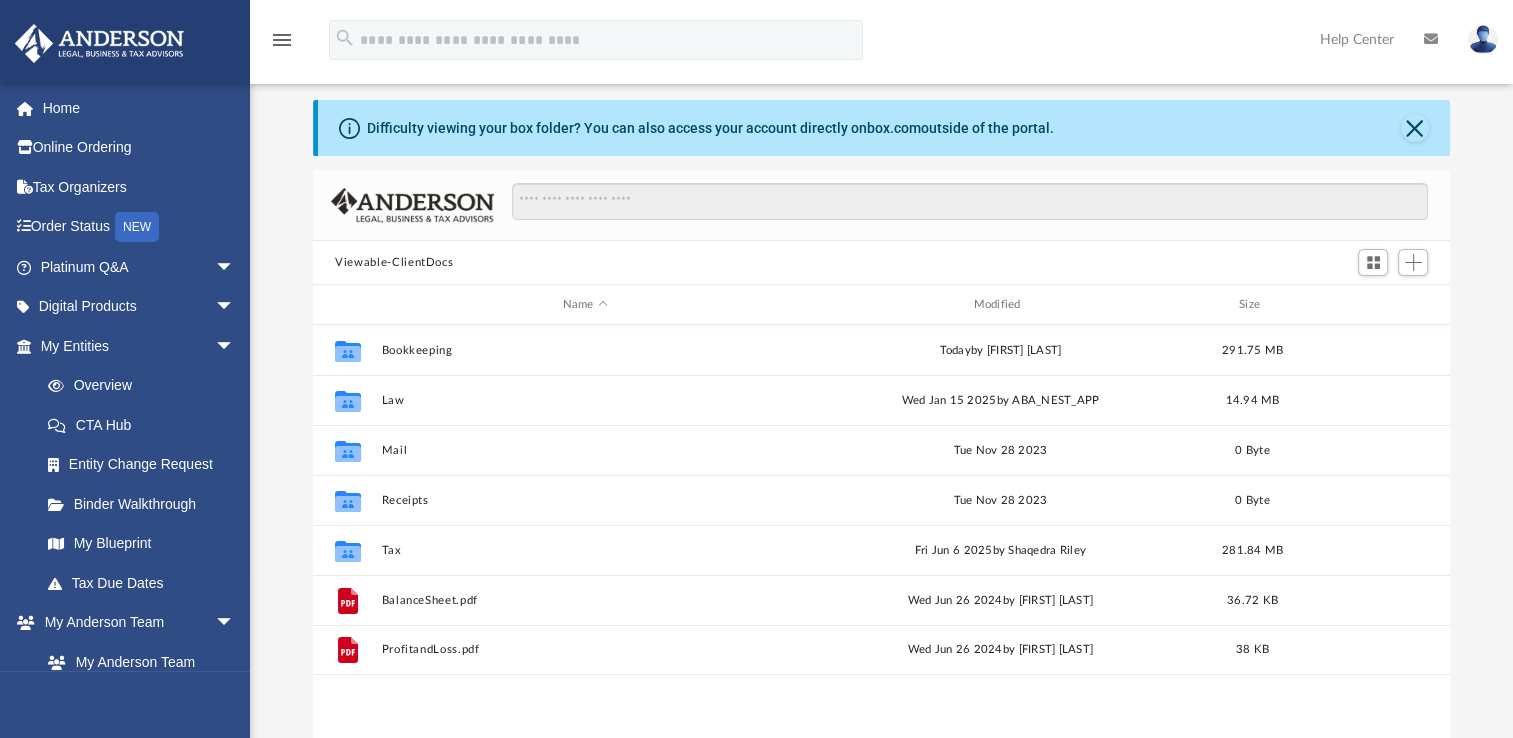 scroll, scrollTop: 32, scrollLeft: 0, axis: vertical 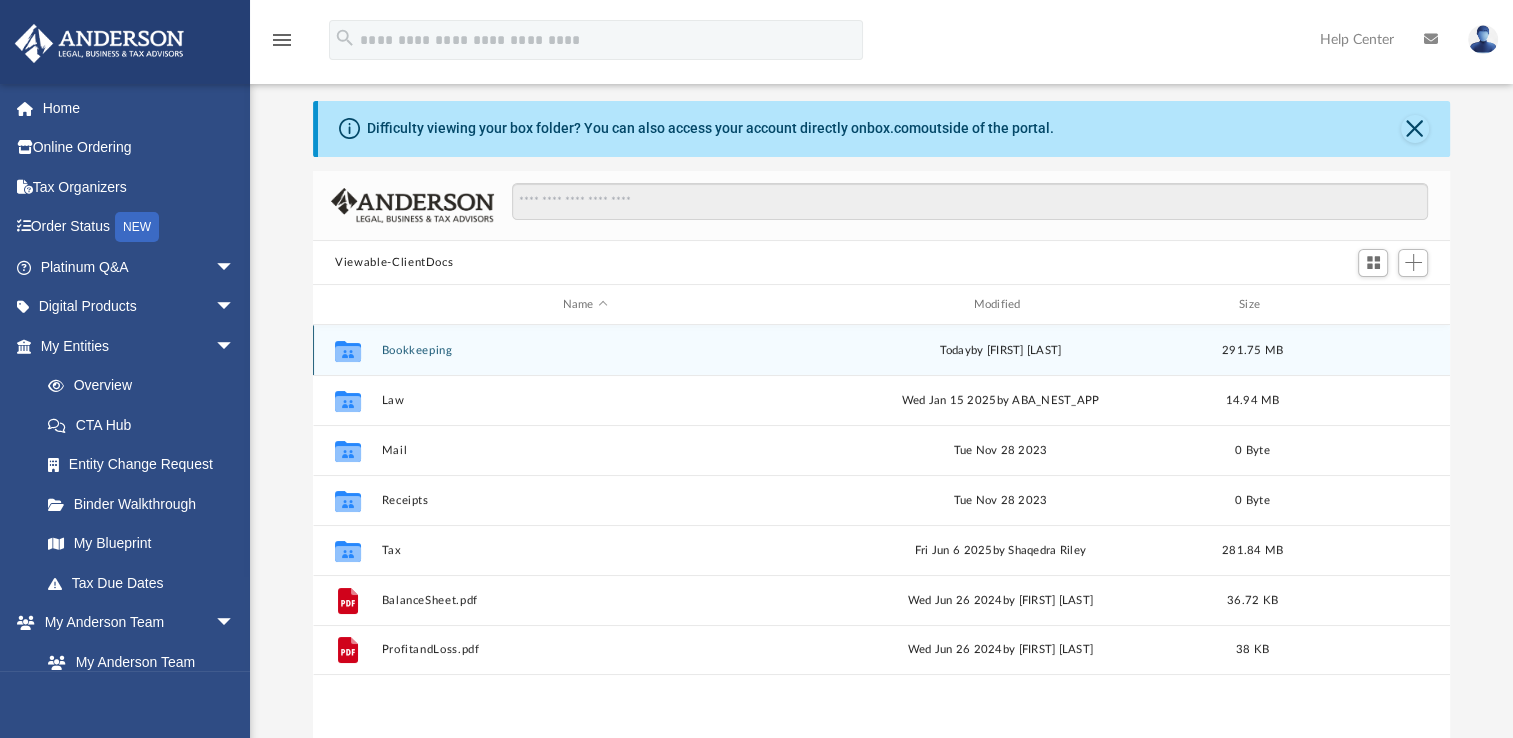 click on "Bookkeeping" at bounding box center (585, 350) 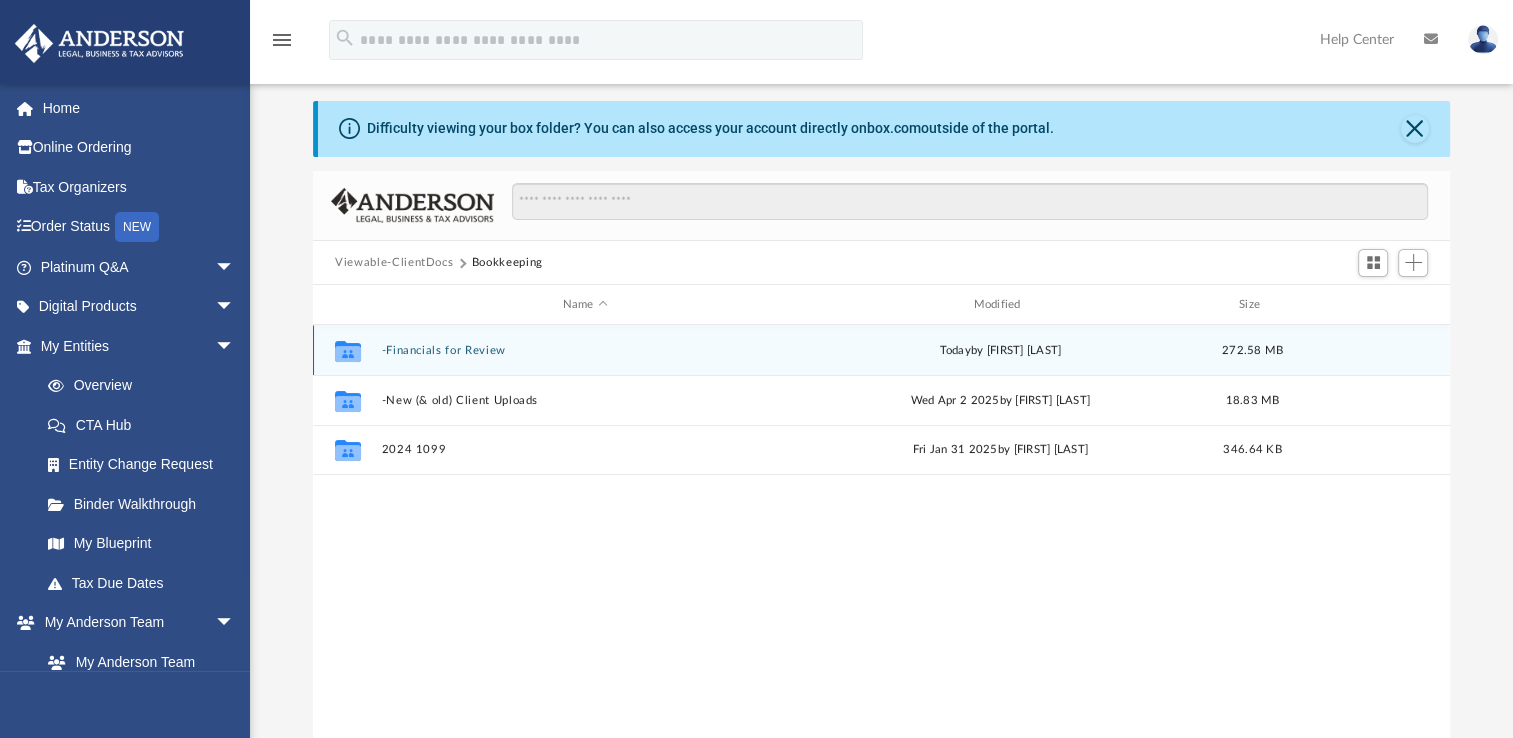 click on "Collaborated Folder -Financials for Review today  by [FIRST] [LAST] 272.58 MB" at bounding box center (881, 350) 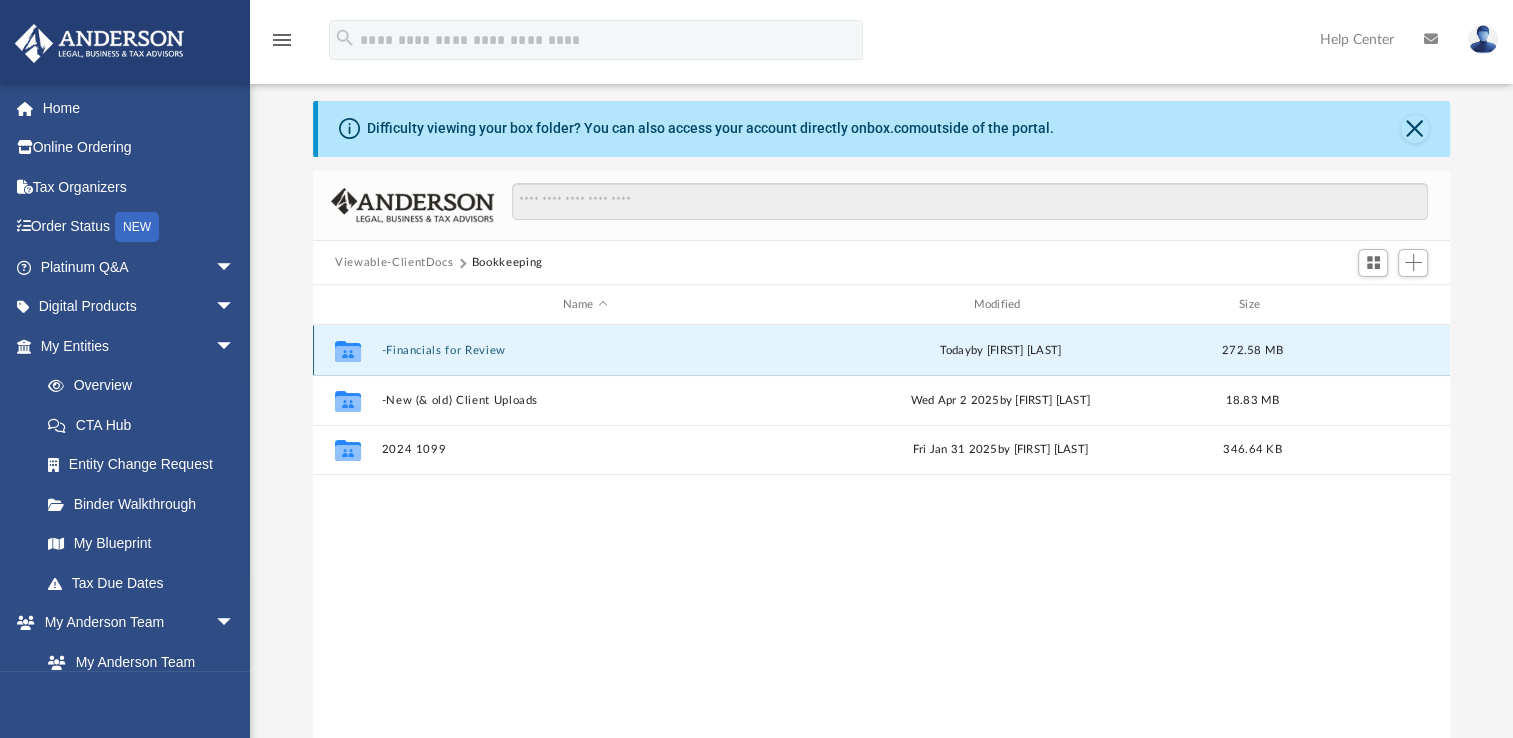 click on "-Financials for Review" at bounding box center (585, 350) 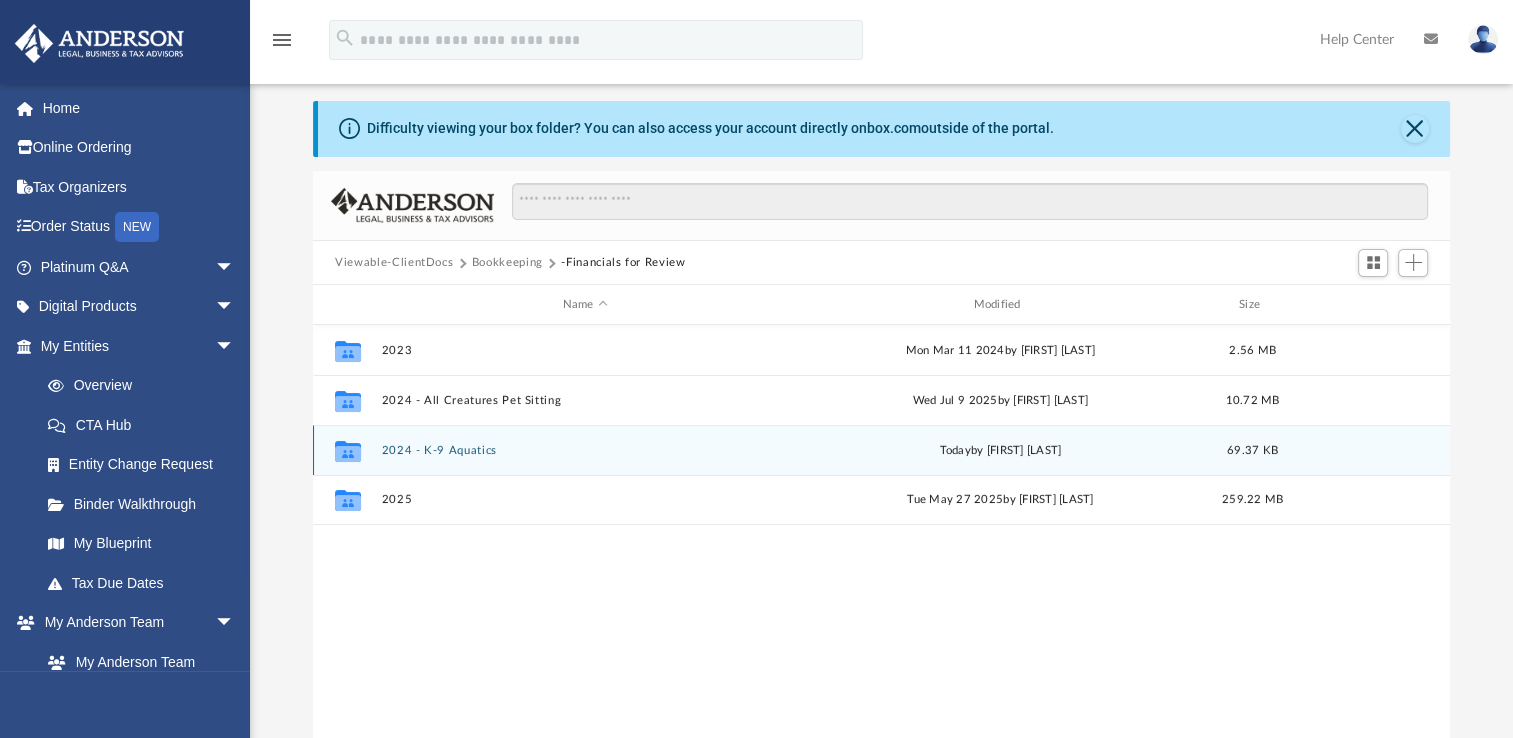 click on "2024 - K-9 Aquatics" at bounding box center (585, 450) 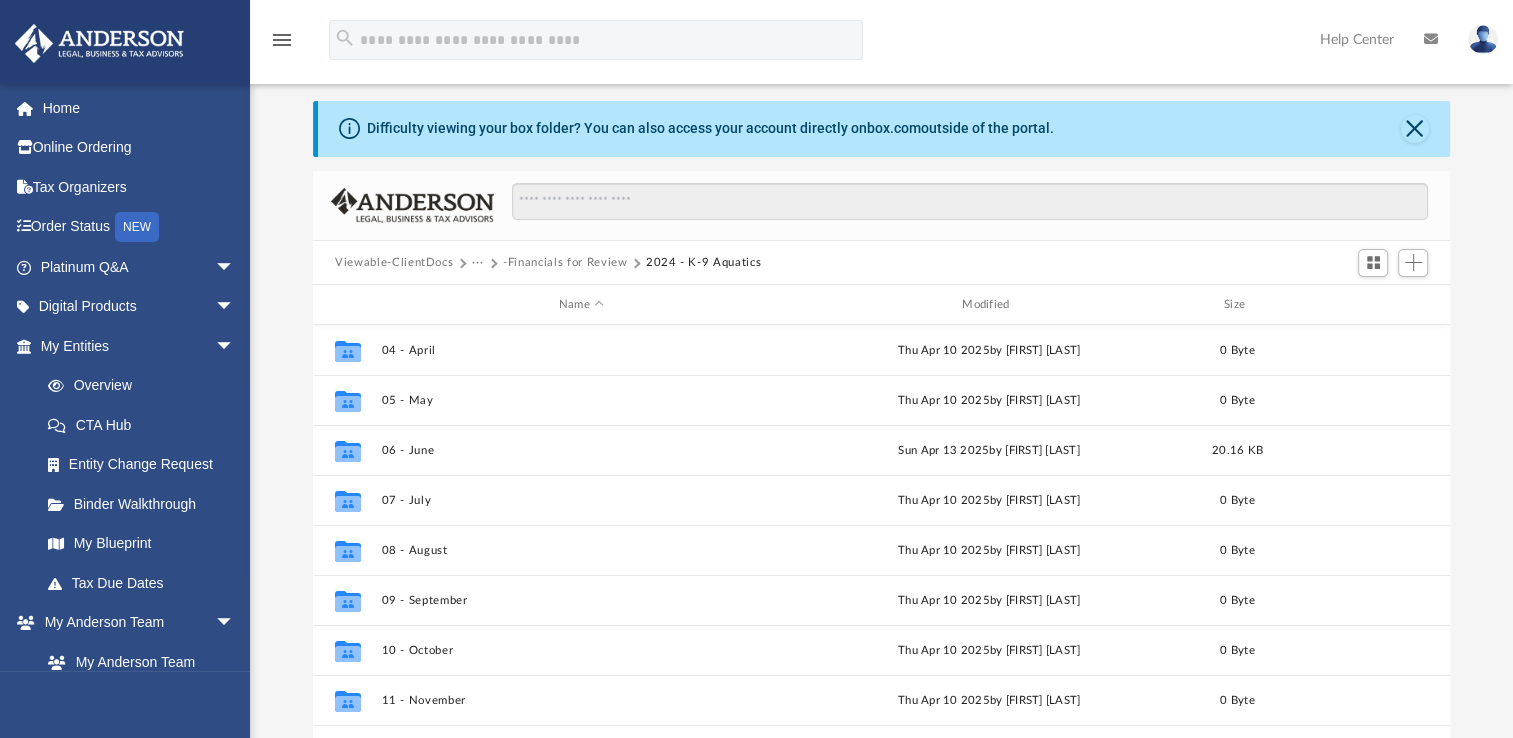 scroll, scrollTop: 36, scrollLeft: 0, axis: vertical 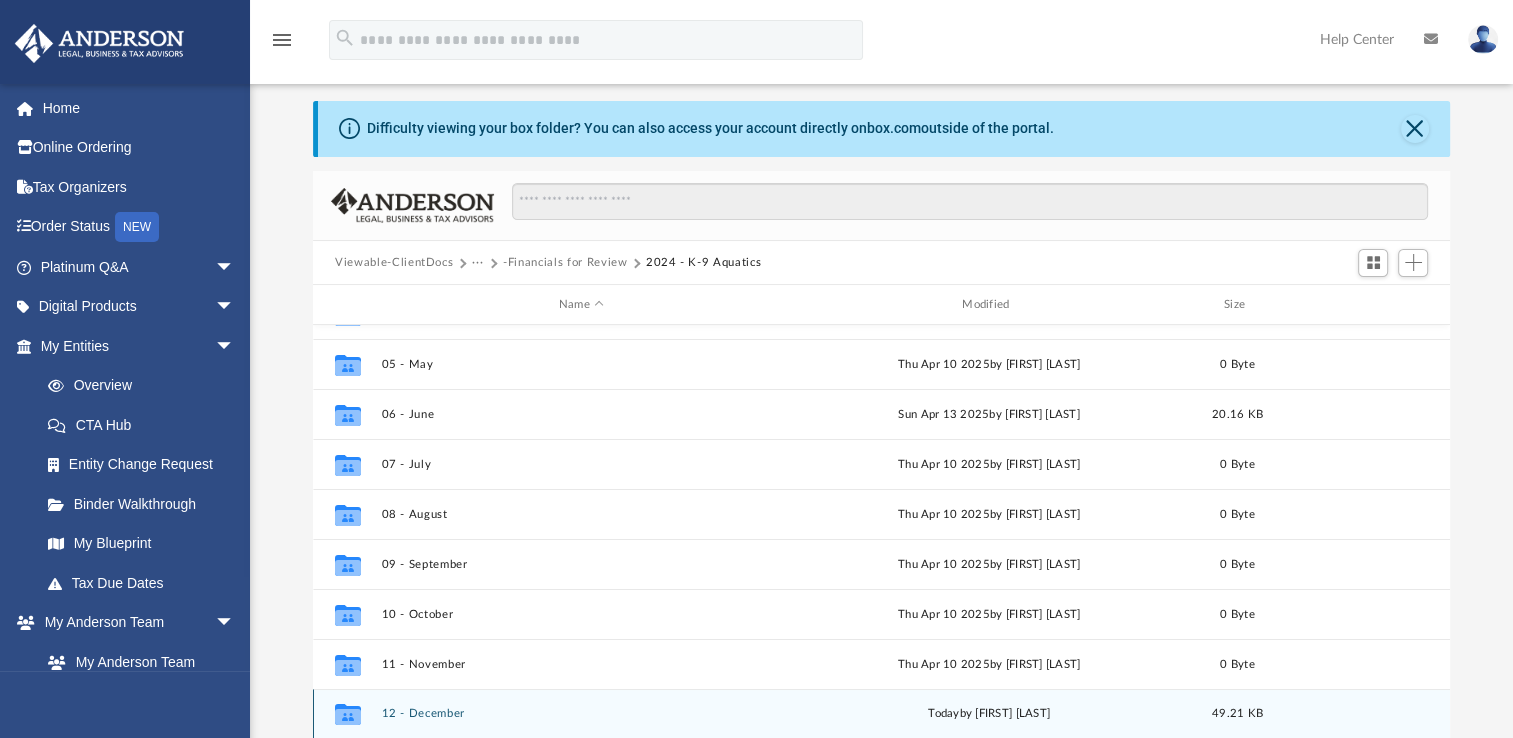 click on "12 - December" at bounding box center (581, 713) 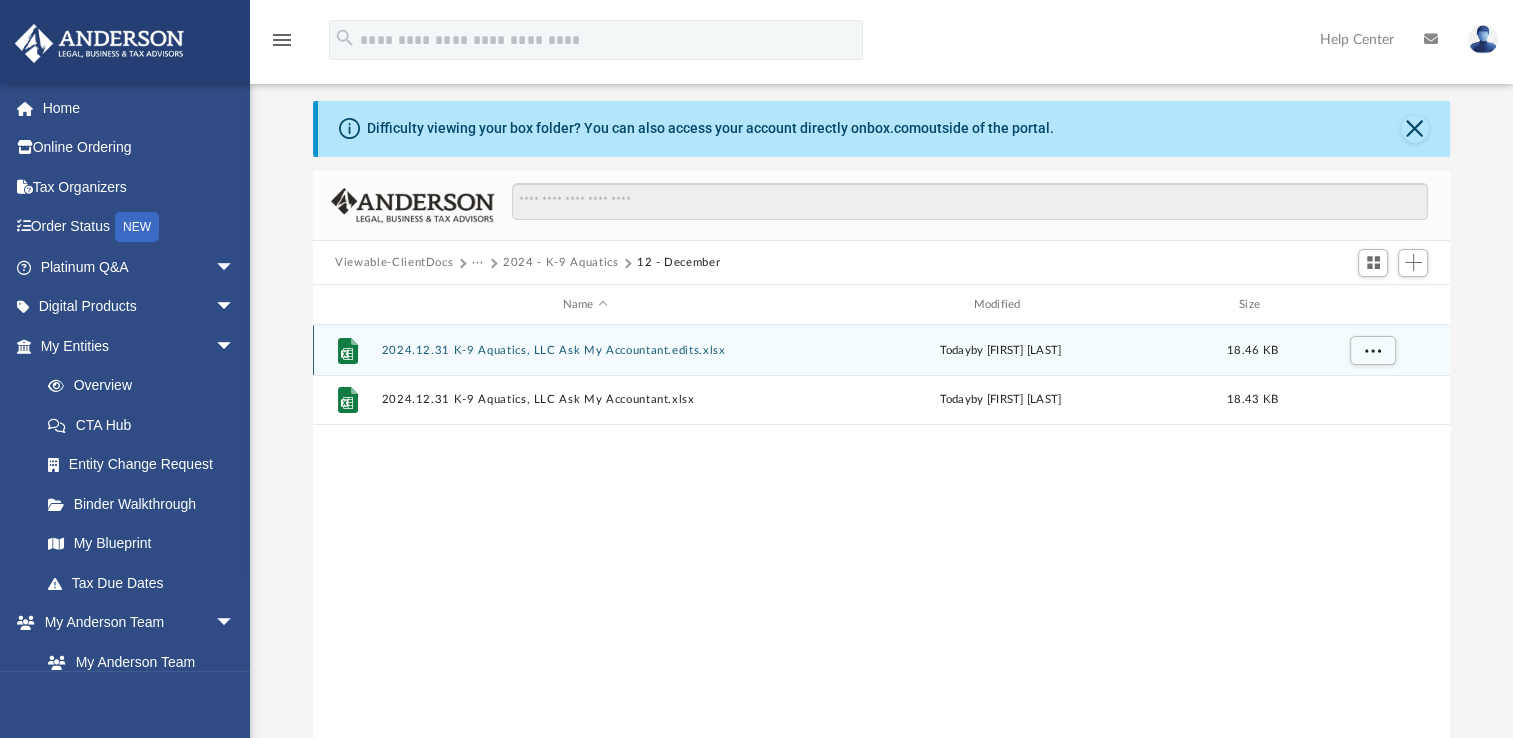 scroll, scrollTop: 0, scrollLeft: 0, axis: both 